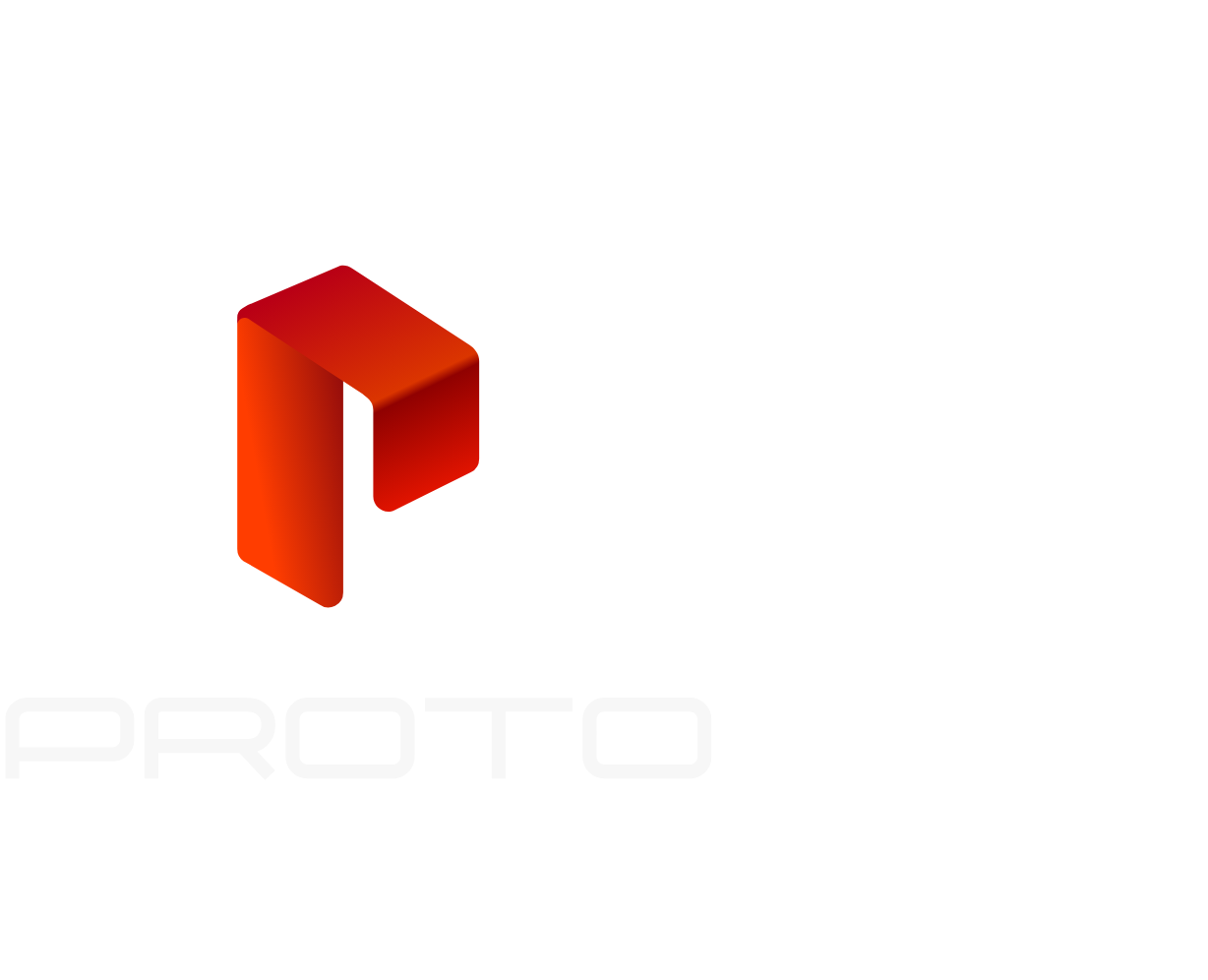 scroll, scrollTop: 0, scrollLeft: 0, axis: both 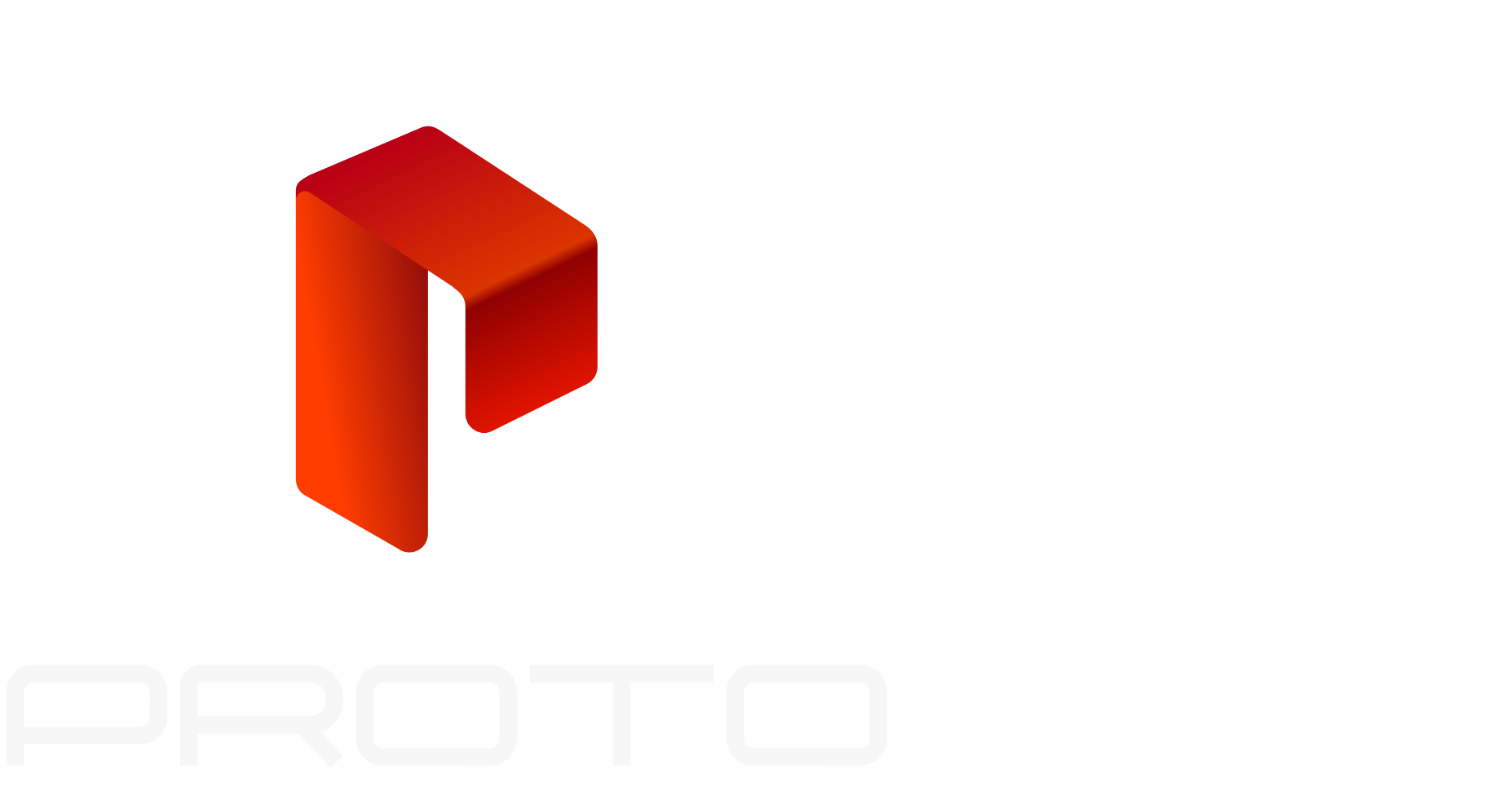 click on "Email" at bounding box center (64, 983) 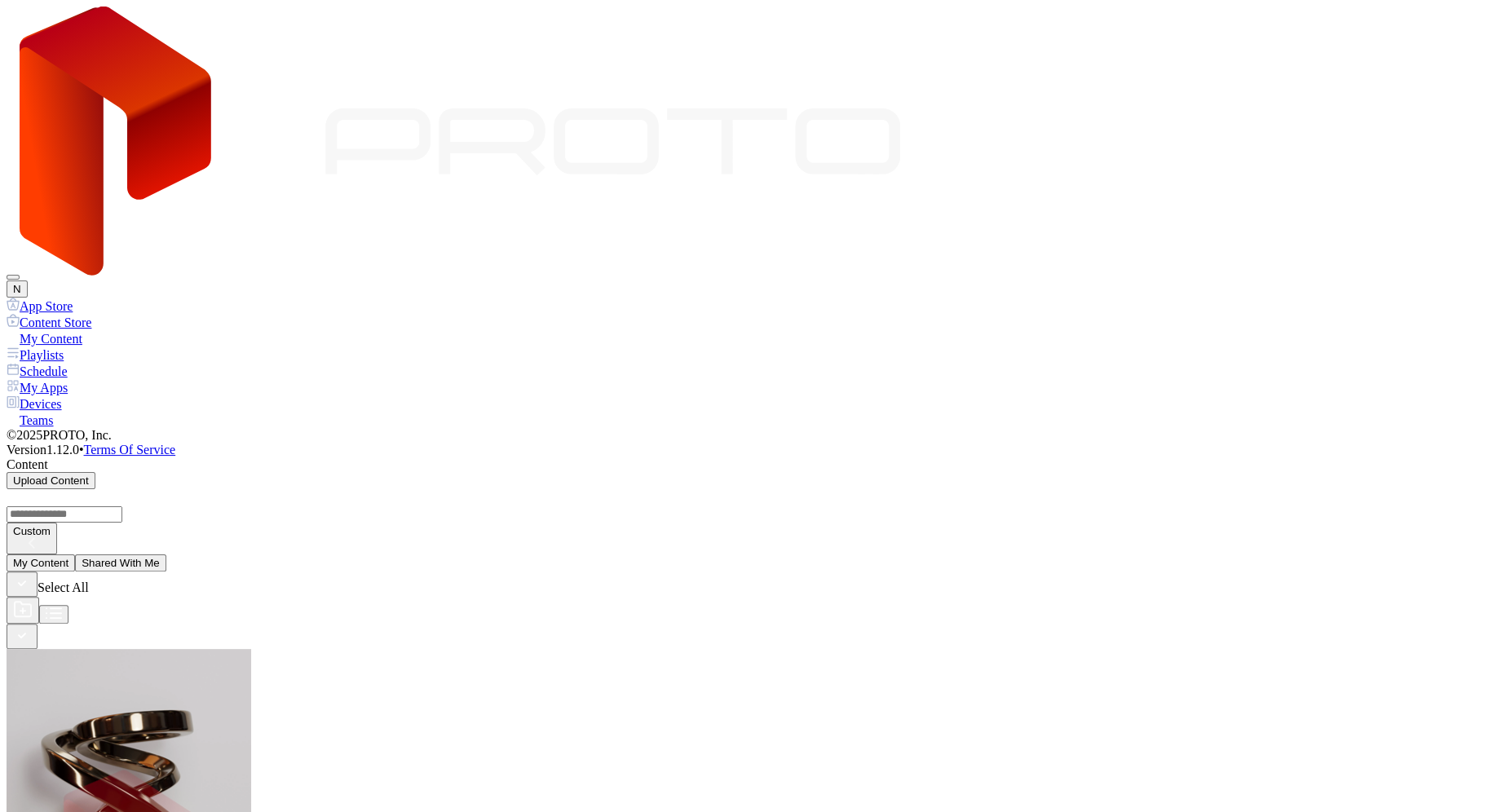 click on "Dismiss" at bounding box center [32, 5580] 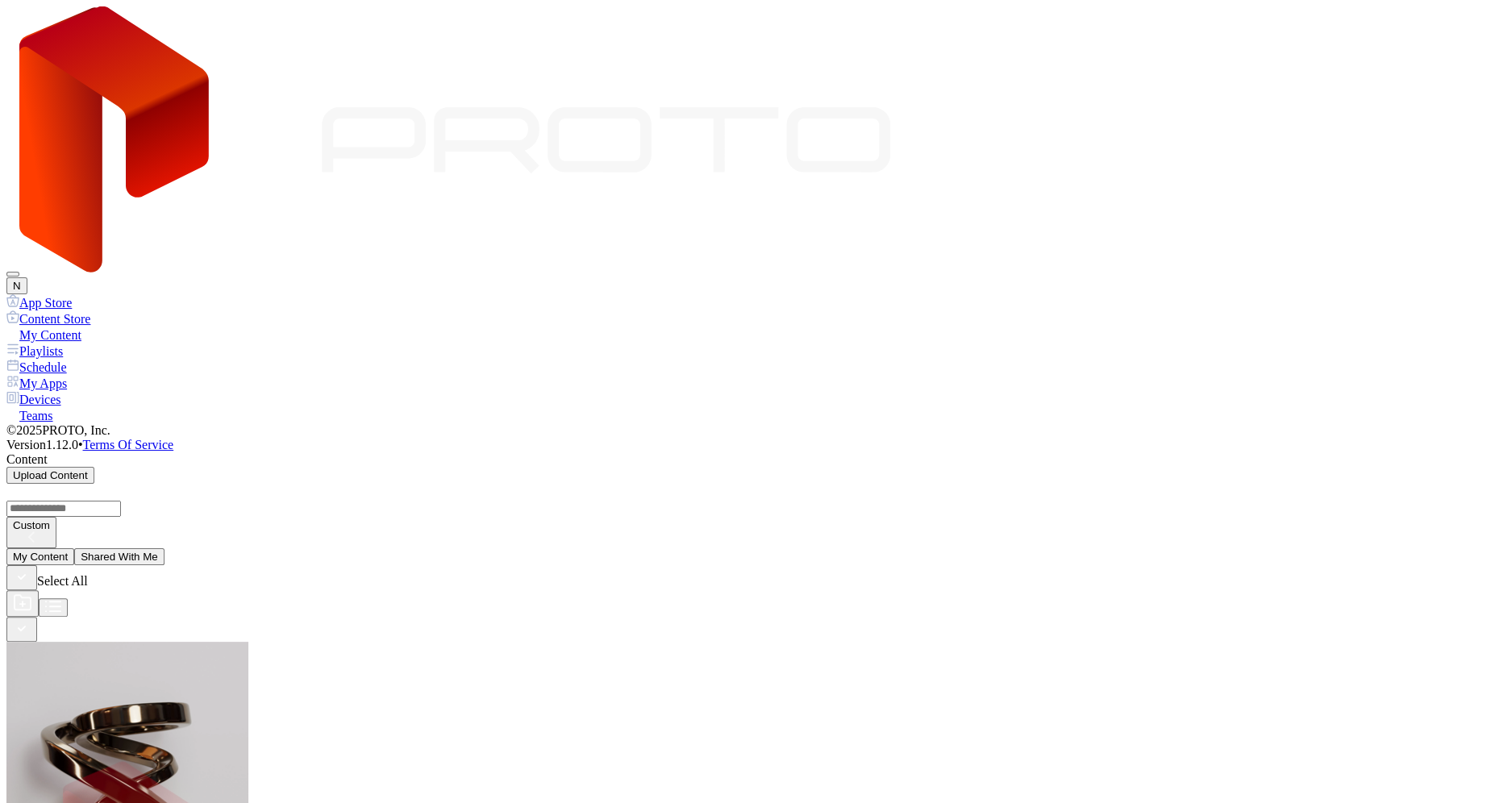 click 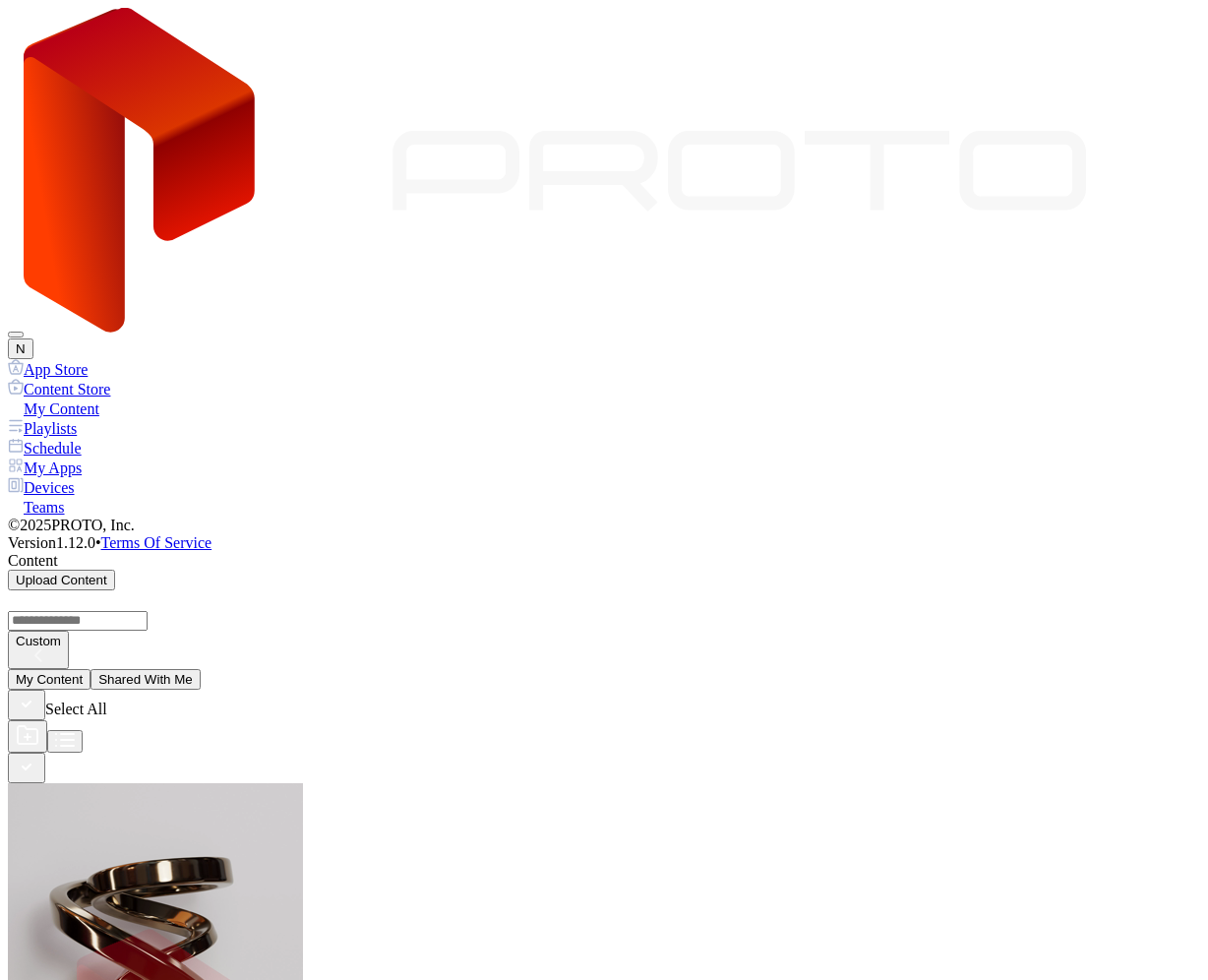 click on "App Store Content Store My Content Playlists Schedule My Apps Devices Teams ©  [YEAR]  PROTO, Inc. Version  1.12.0  •  Terms Of Service" at bounding box center (604, 456) 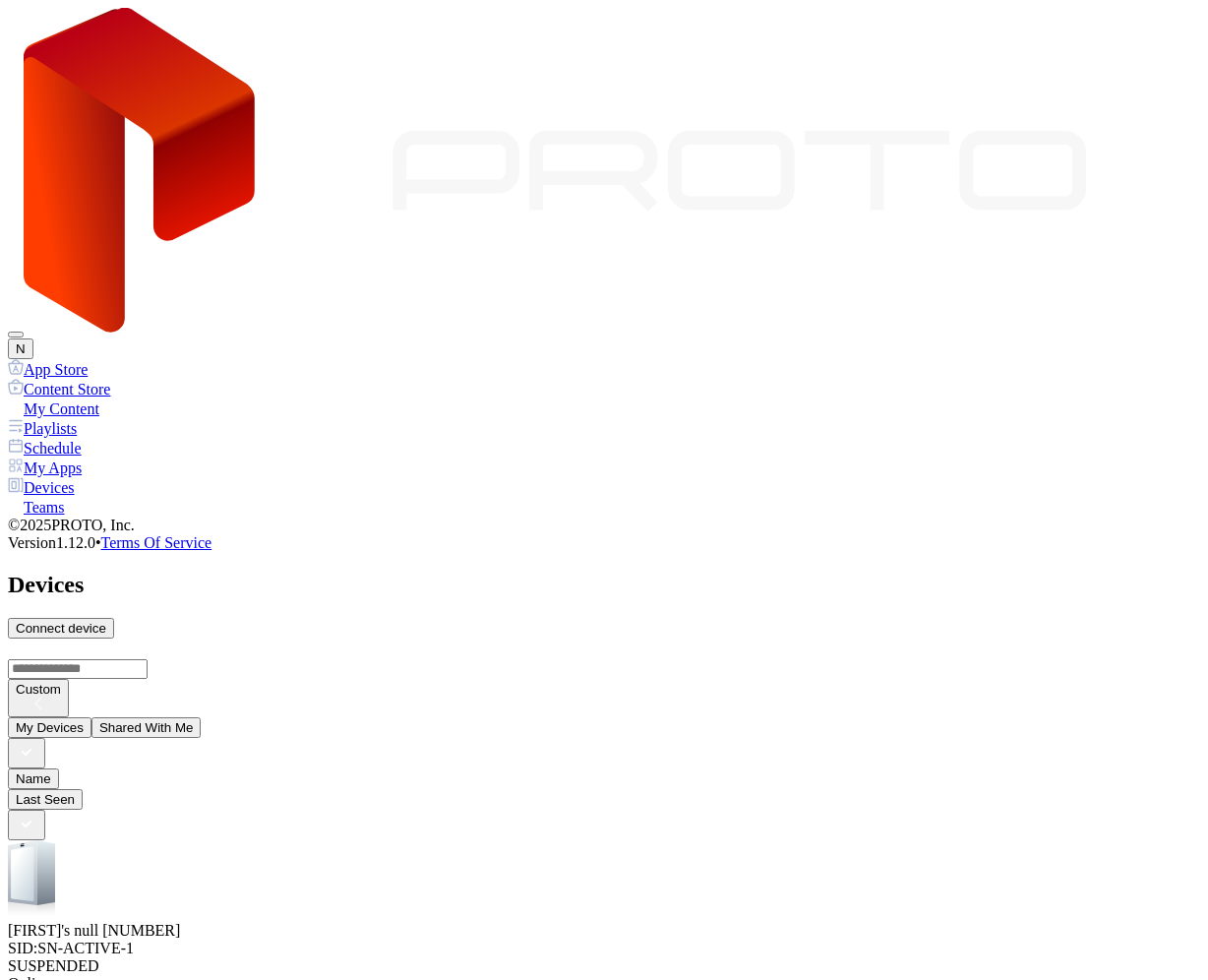 scroll, scrollTop: 35, scrollLeft: 0, axis: vertical 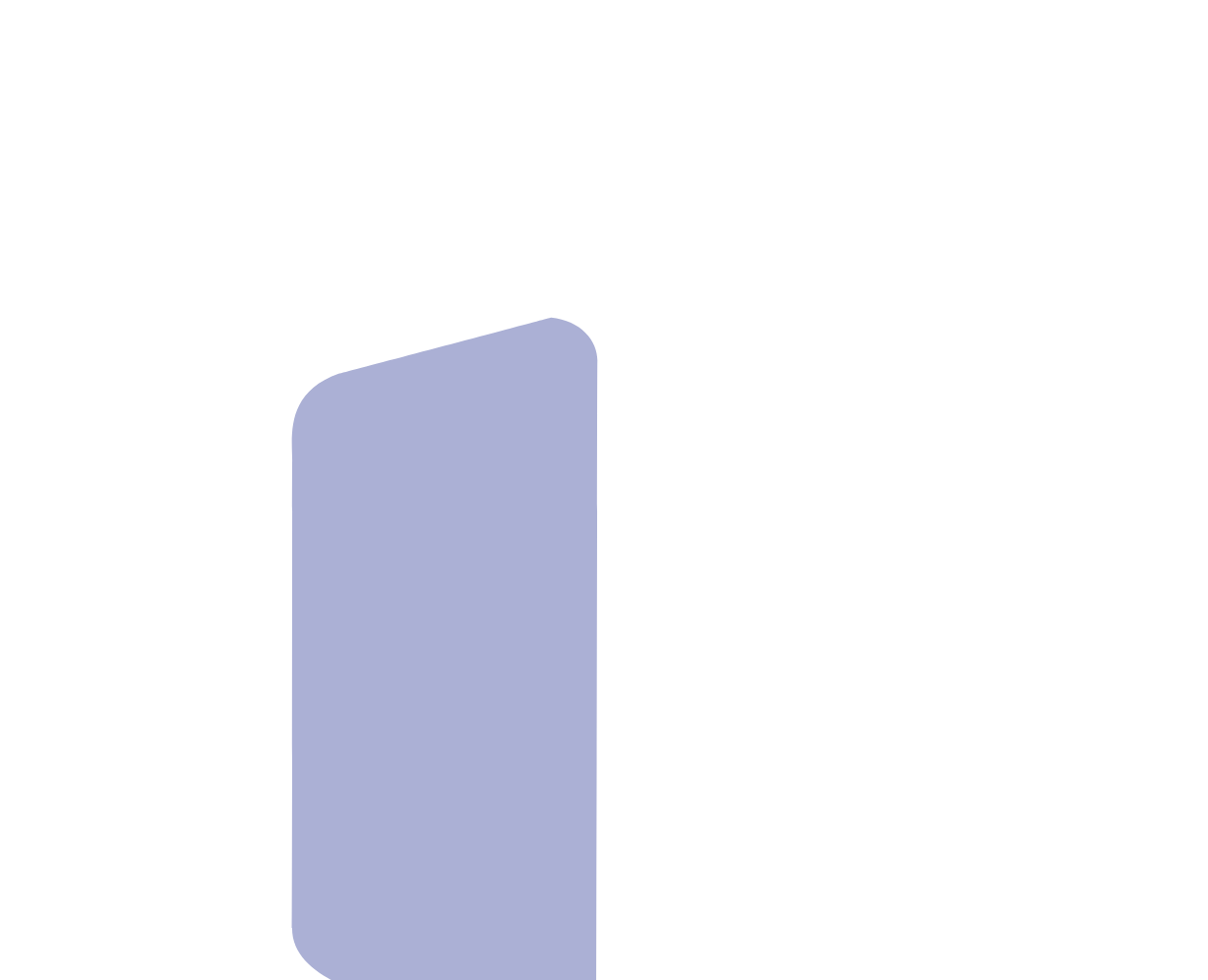 click at bounding box center (604, 606) 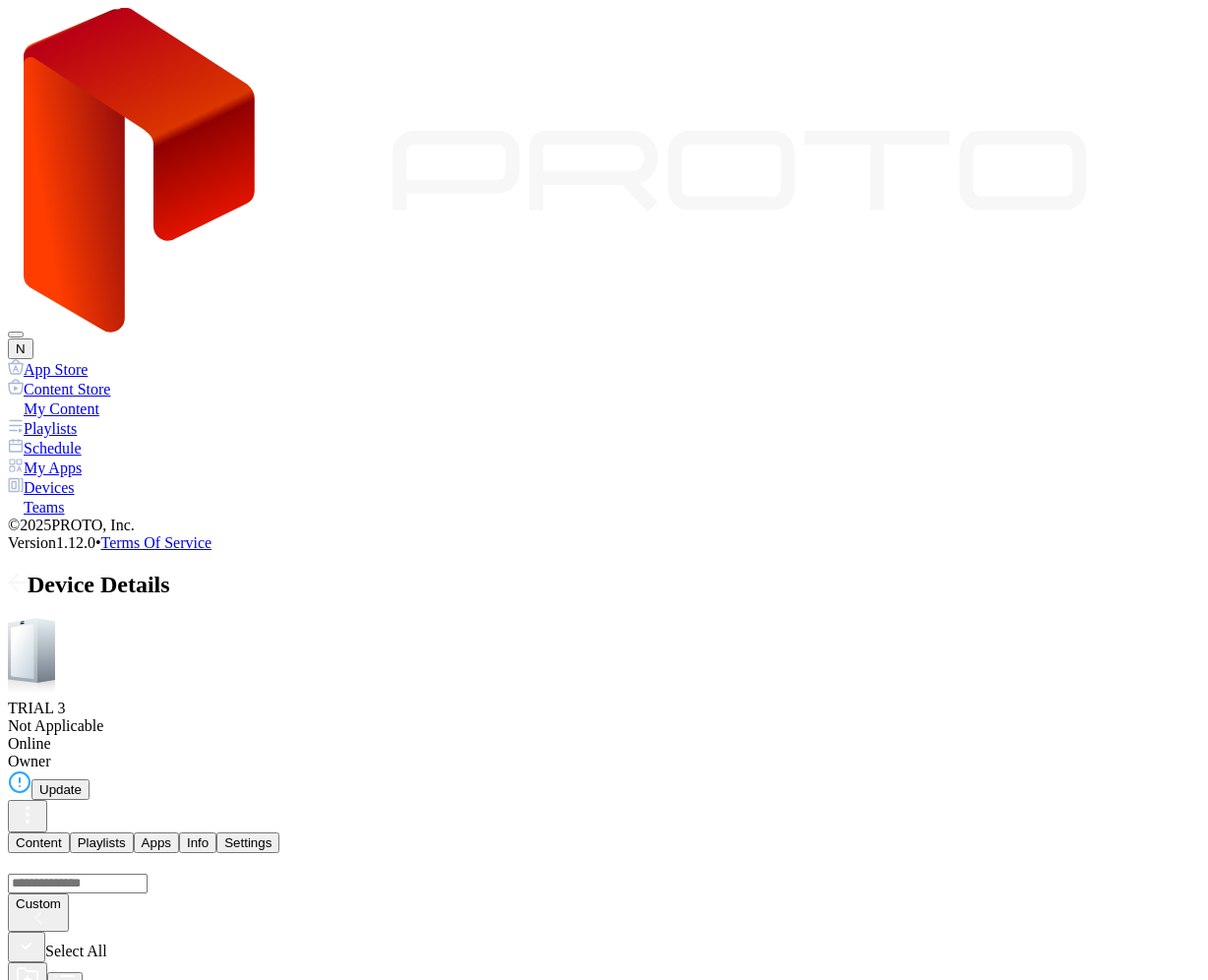 click on "device-test-video.mp4 [DATE]" at bounding box center (87, 2803) 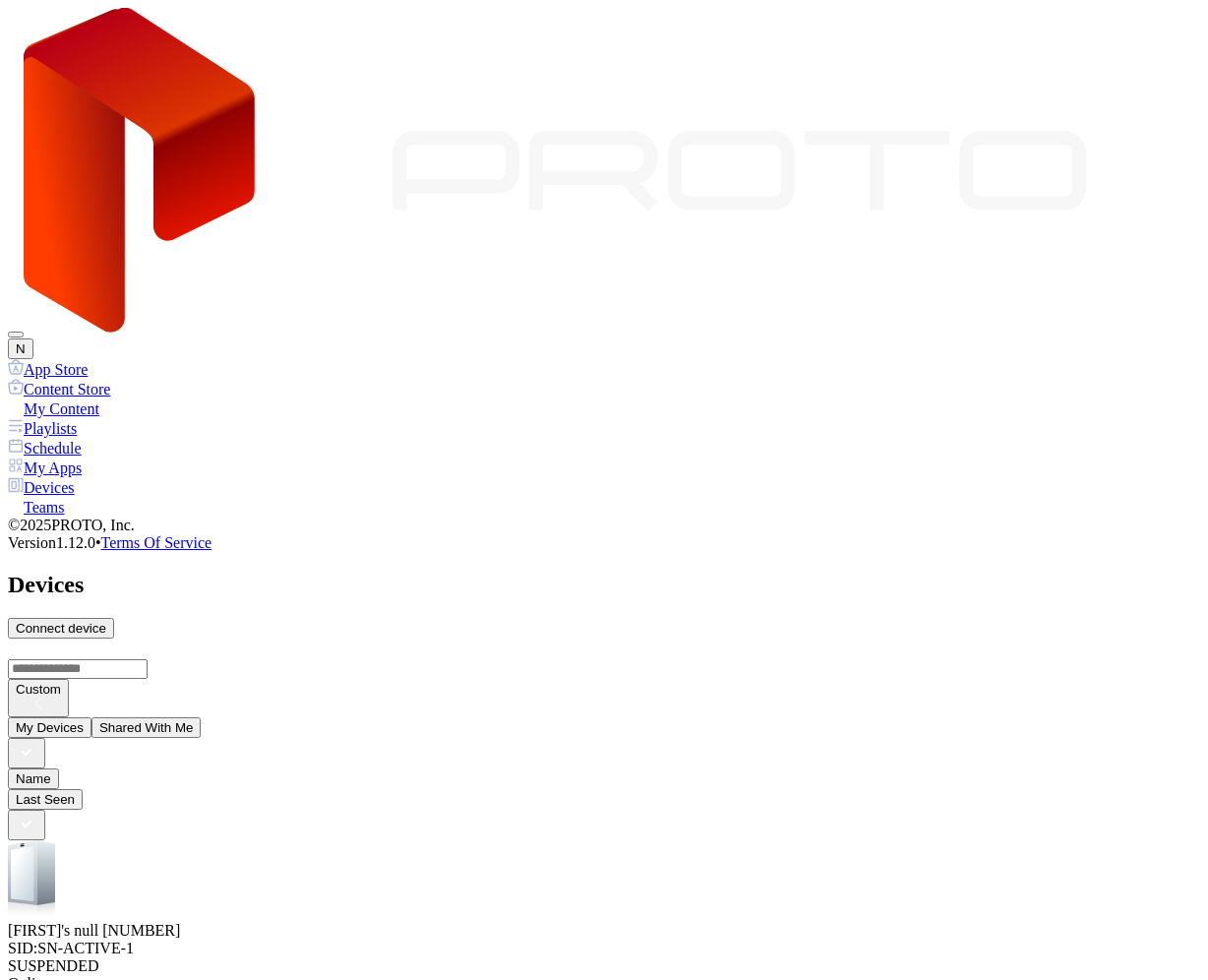 scroll, scrollTop: 35, scrollLeft: 0, axis: vertical 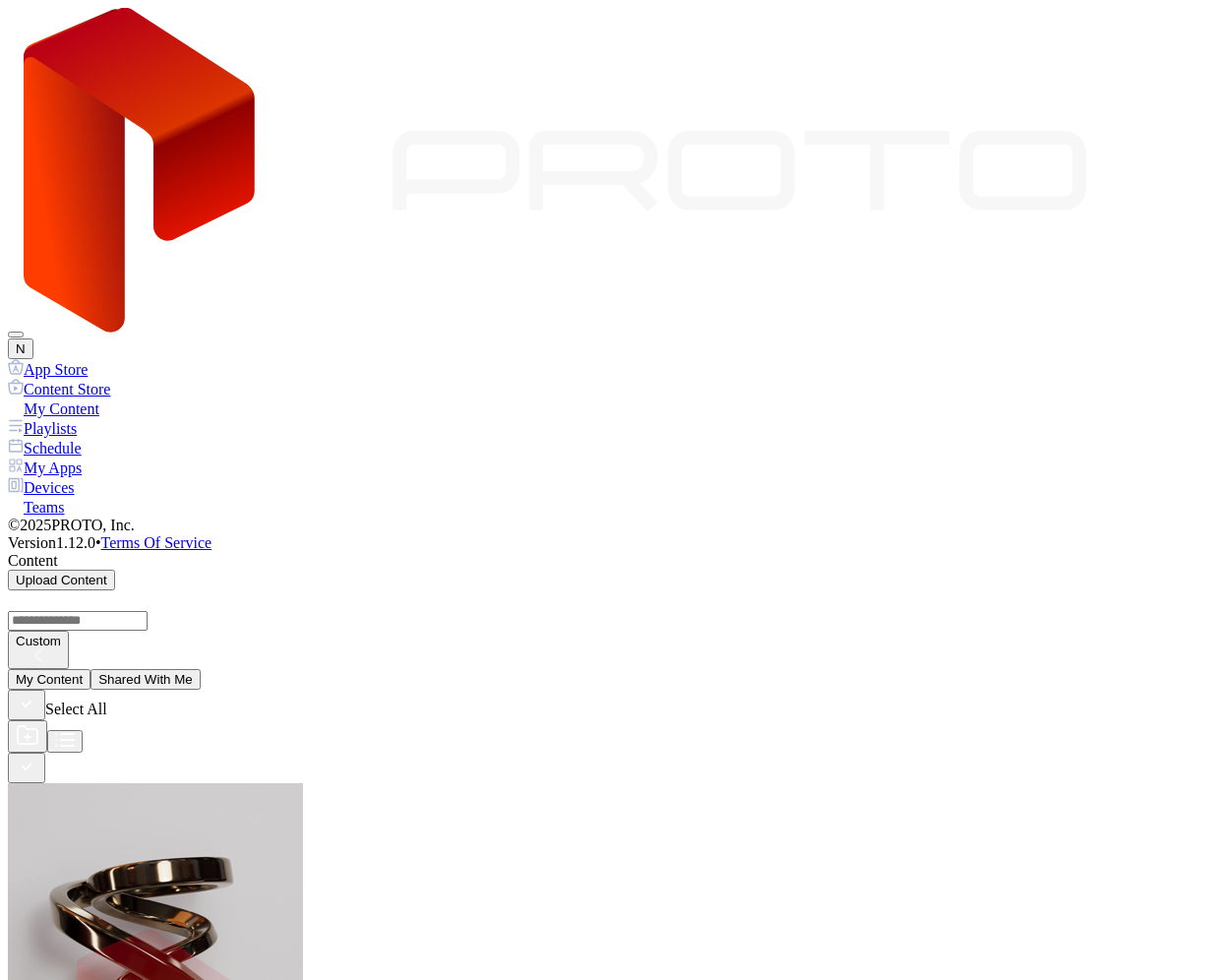 click 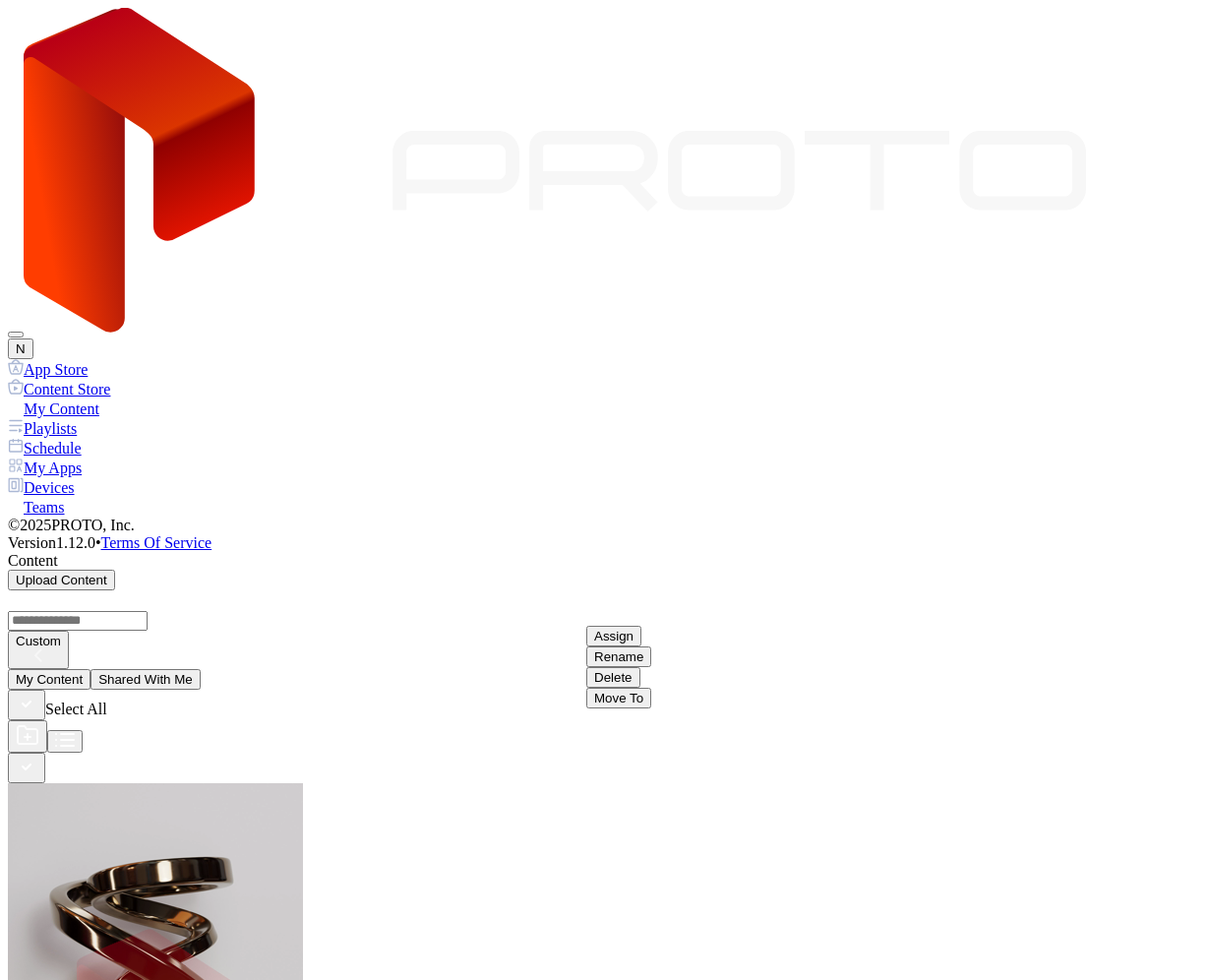 click on "Assign" at bounding box center [614, 636] 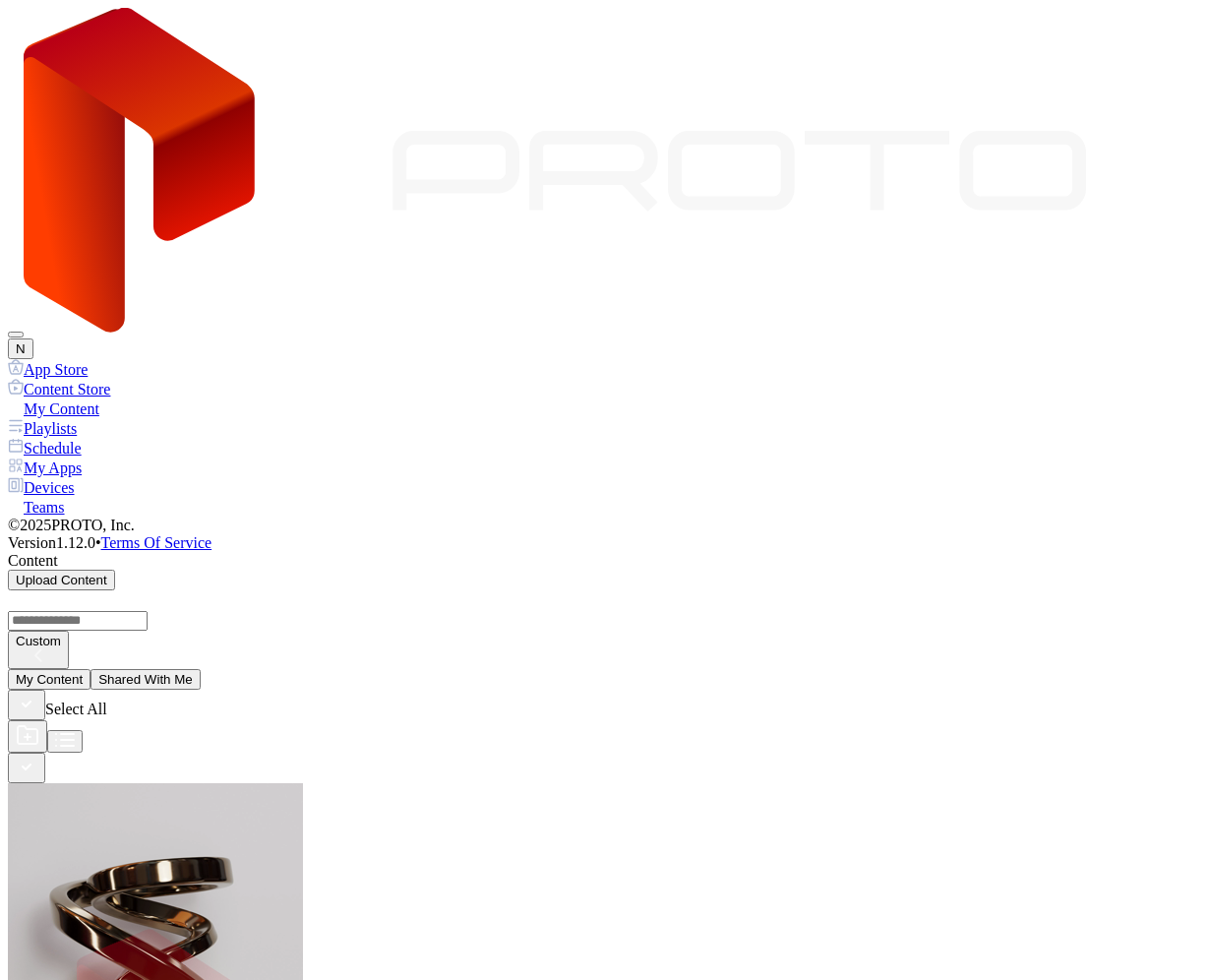 scroll, scrollTop: 309, scrollLeft: 0, axis: vertical 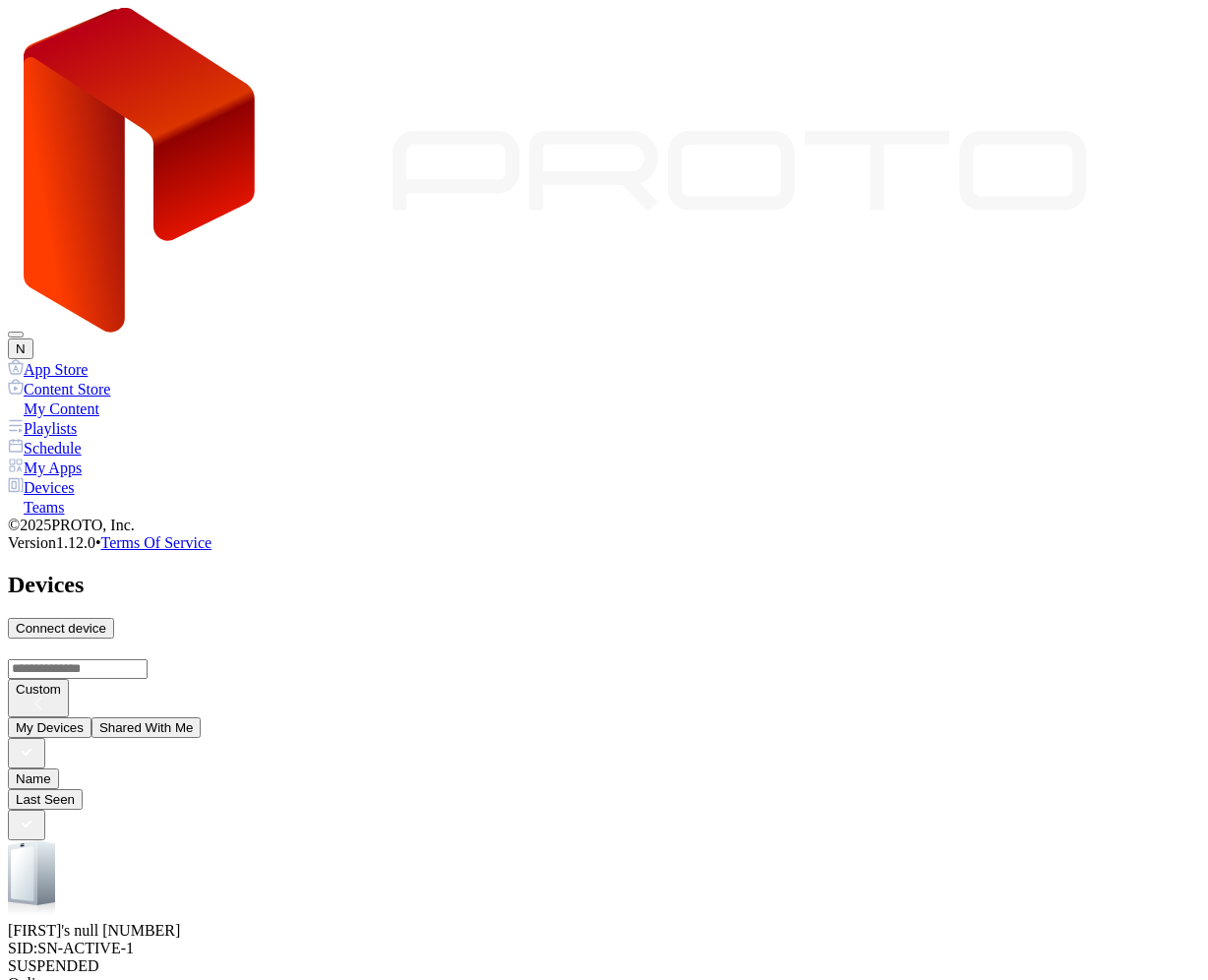 click on "TRIAL 3" at bounding box center (604, 1575) 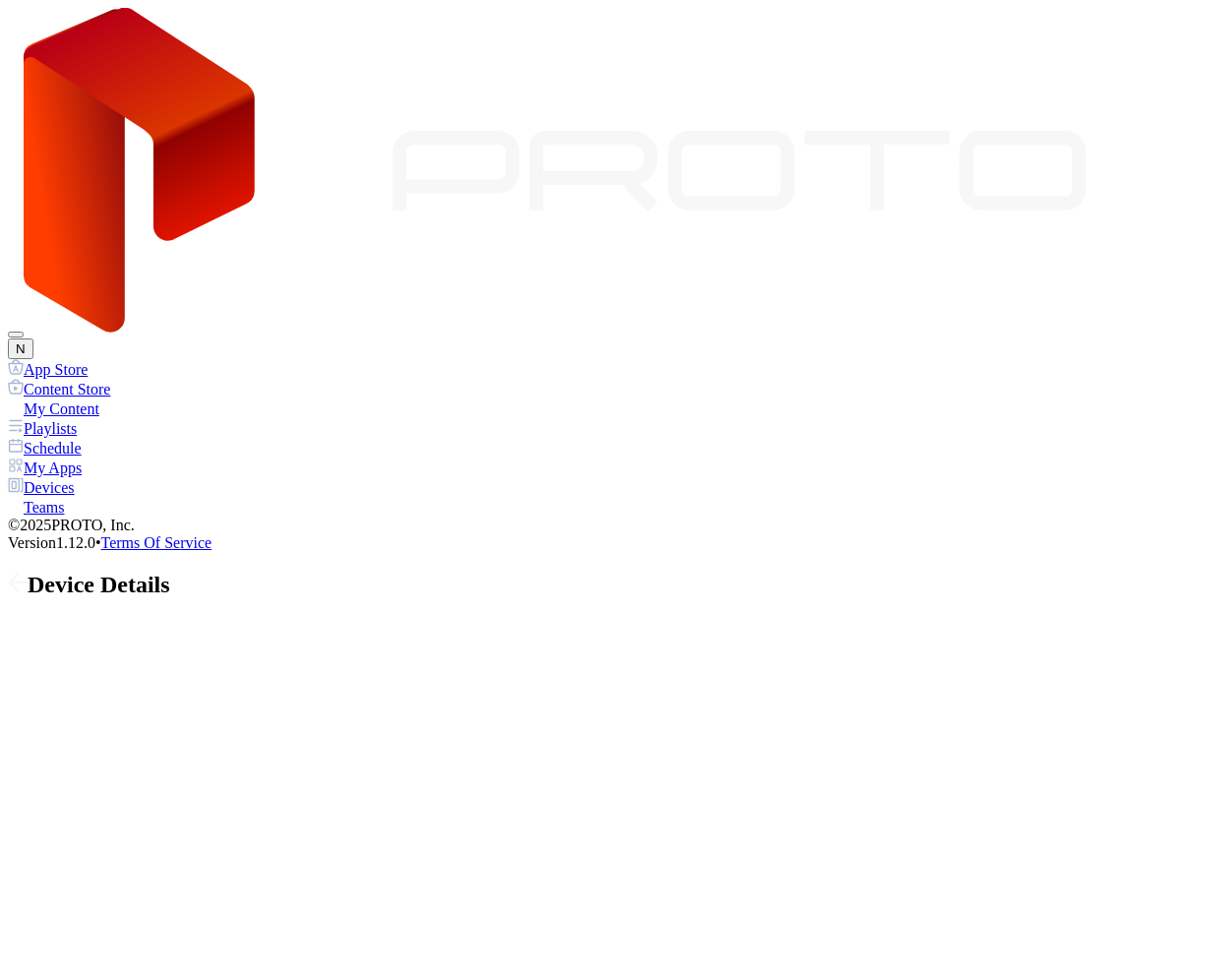 click at bounding box center (604, 1216) 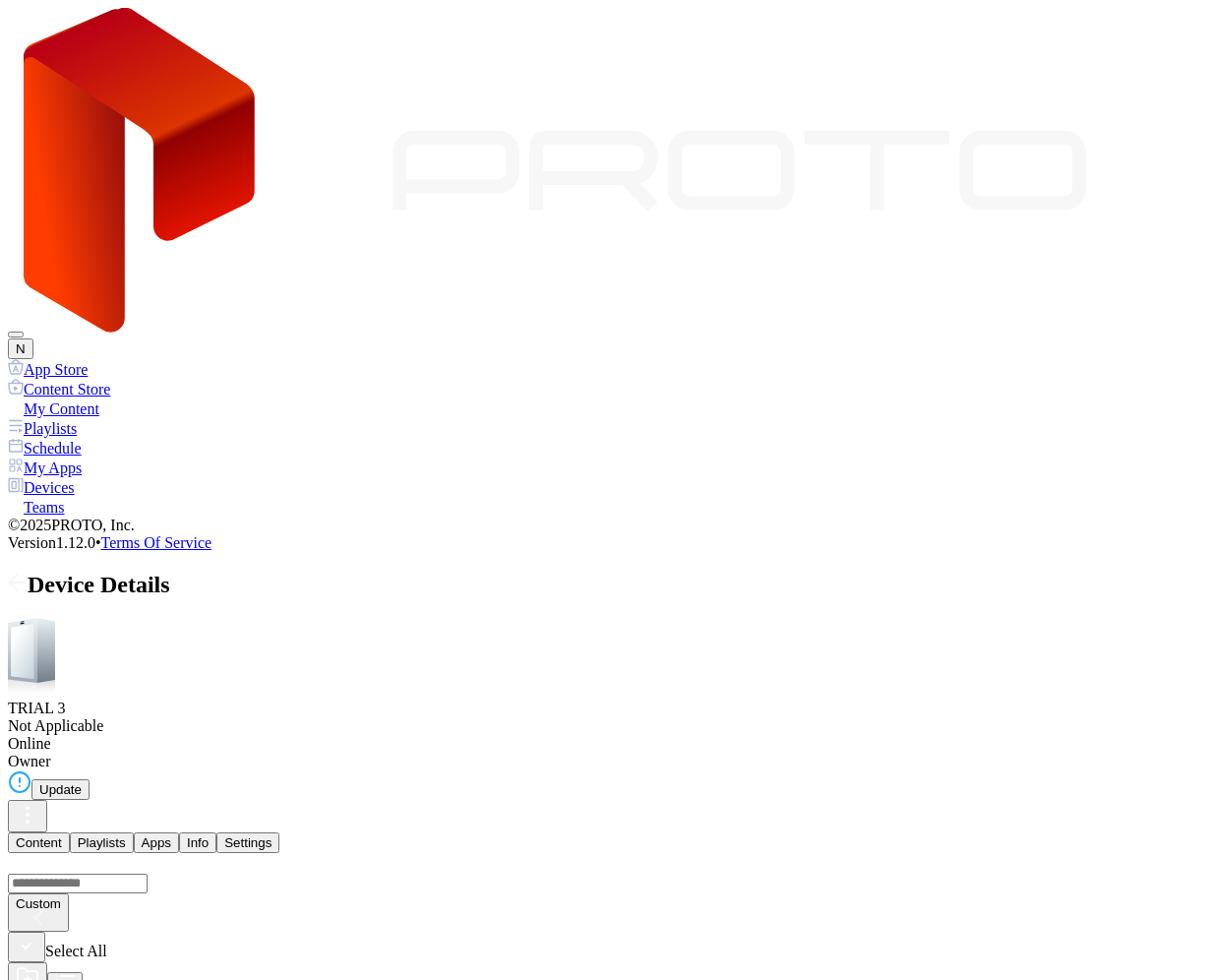 click on "My Content" at bounding box center (604, 408) 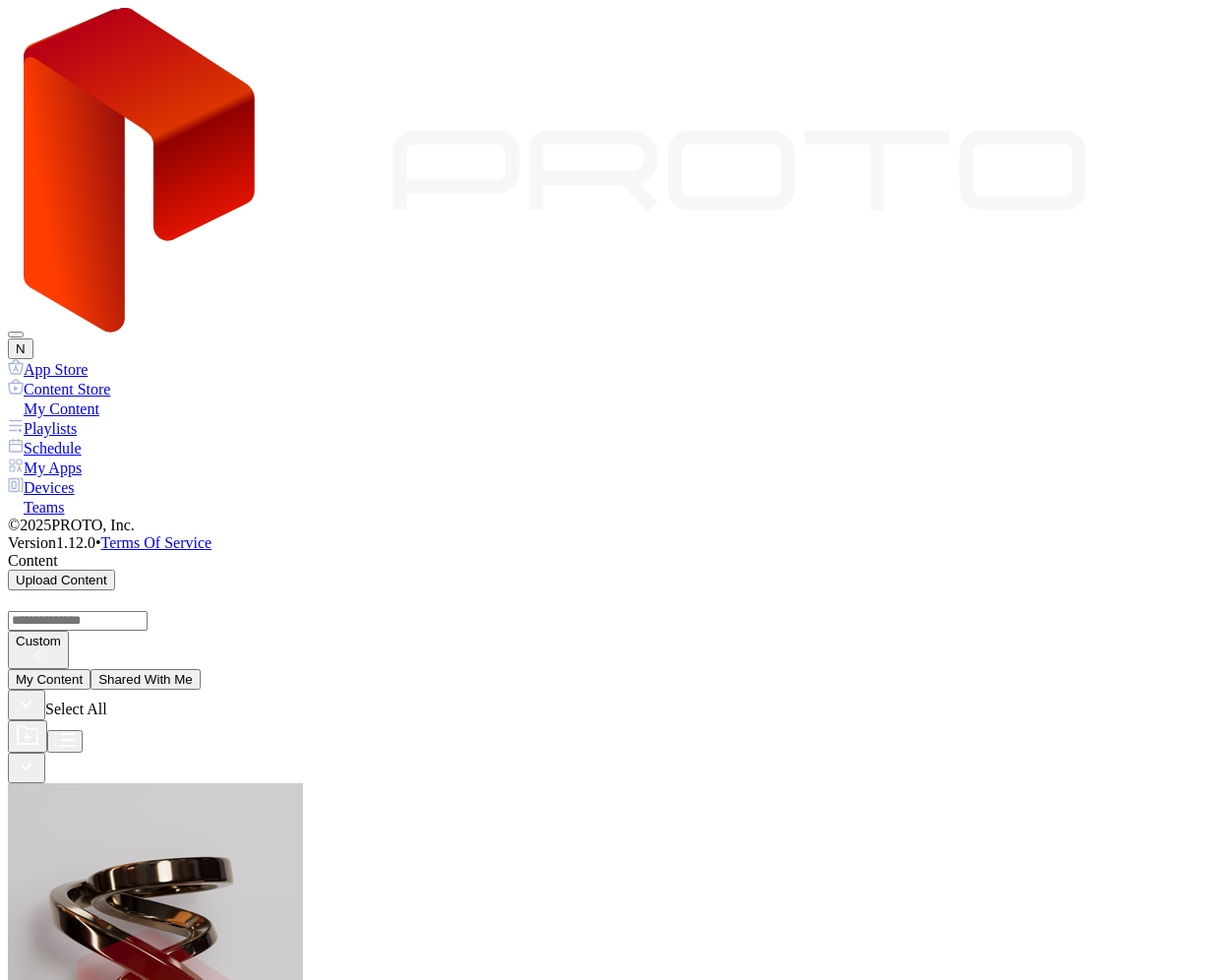click 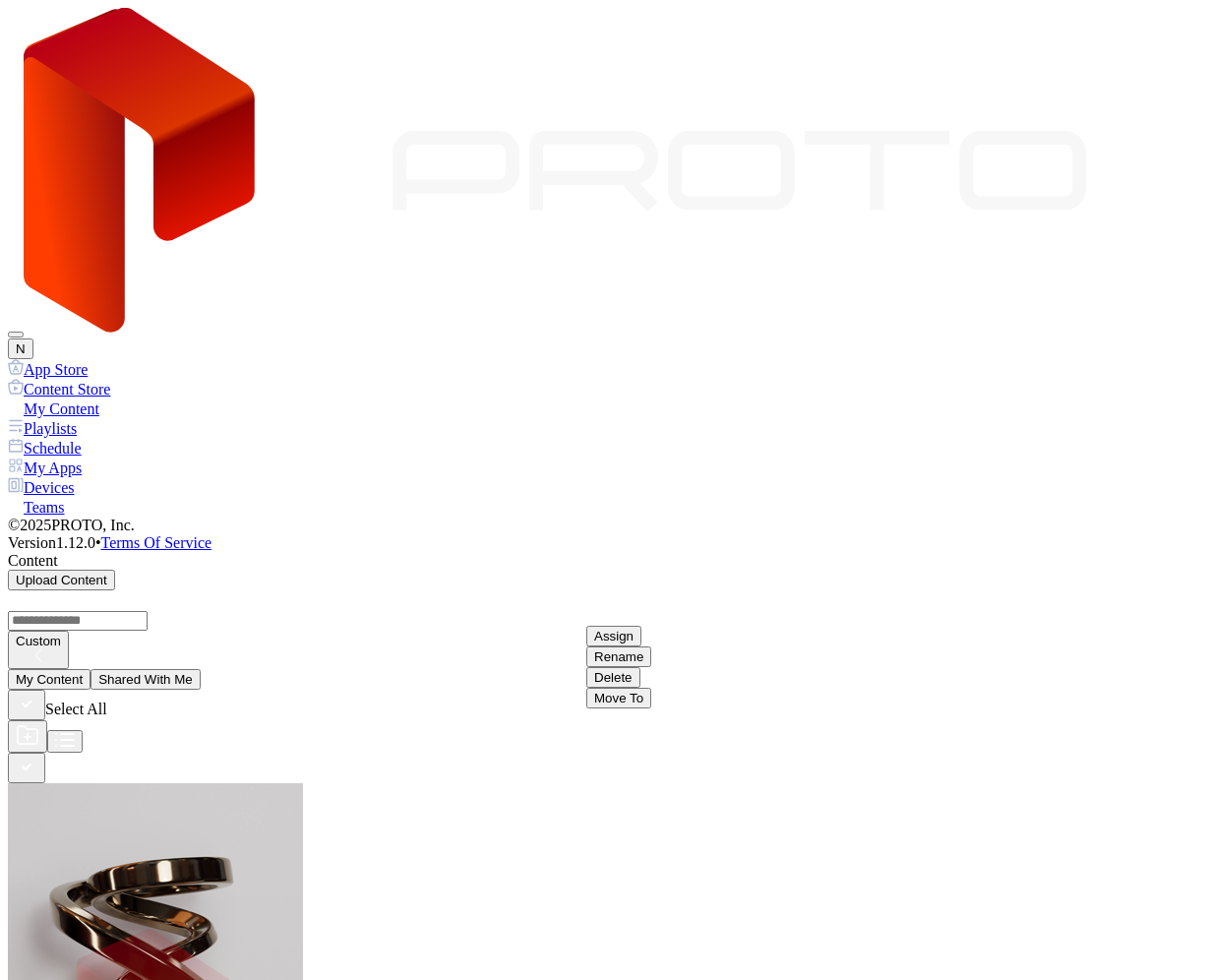 click on "Assign" at bounding box center (614, 636) 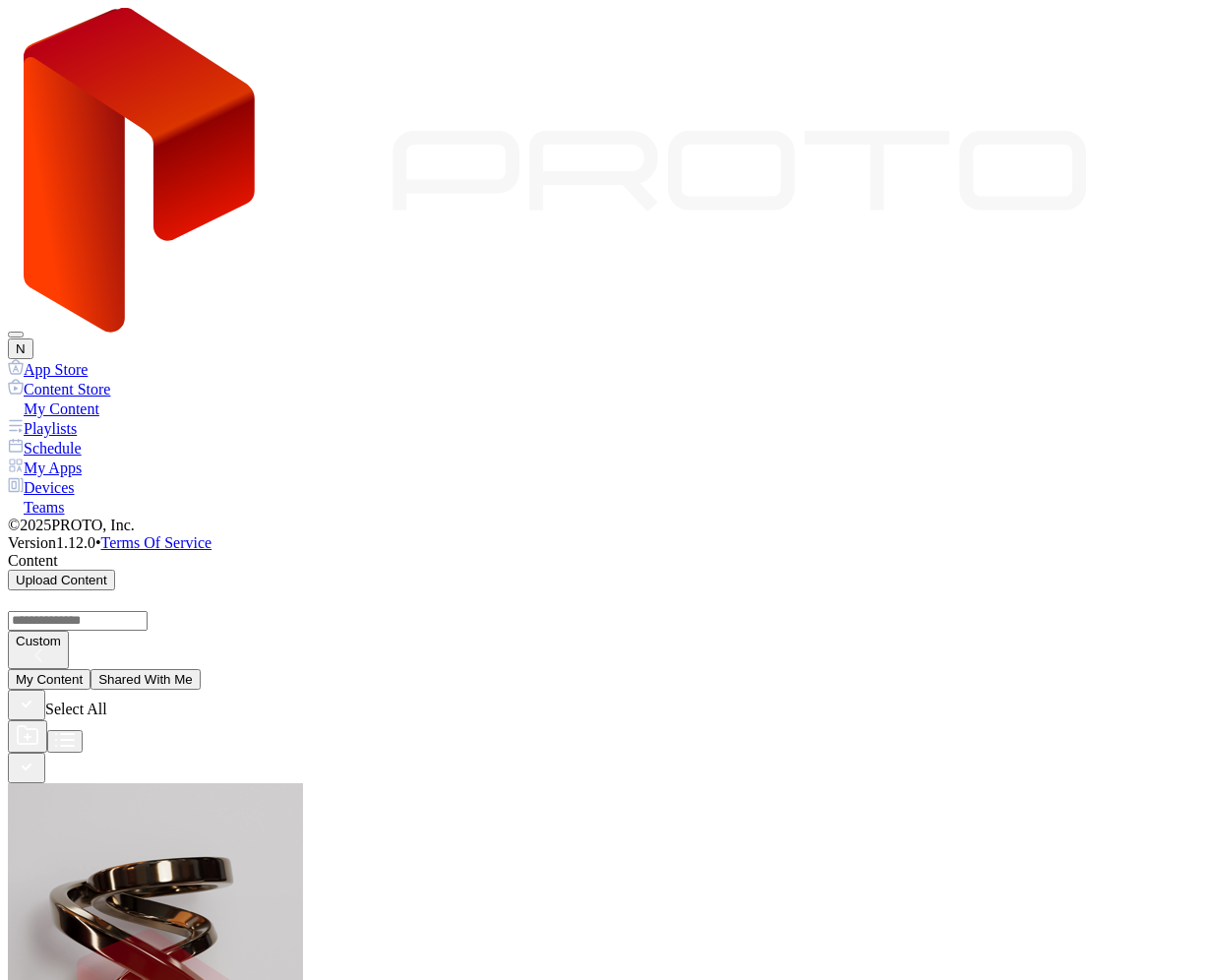 scroll, scrollTop: 309, scrollLeft: 0, axis: vertical 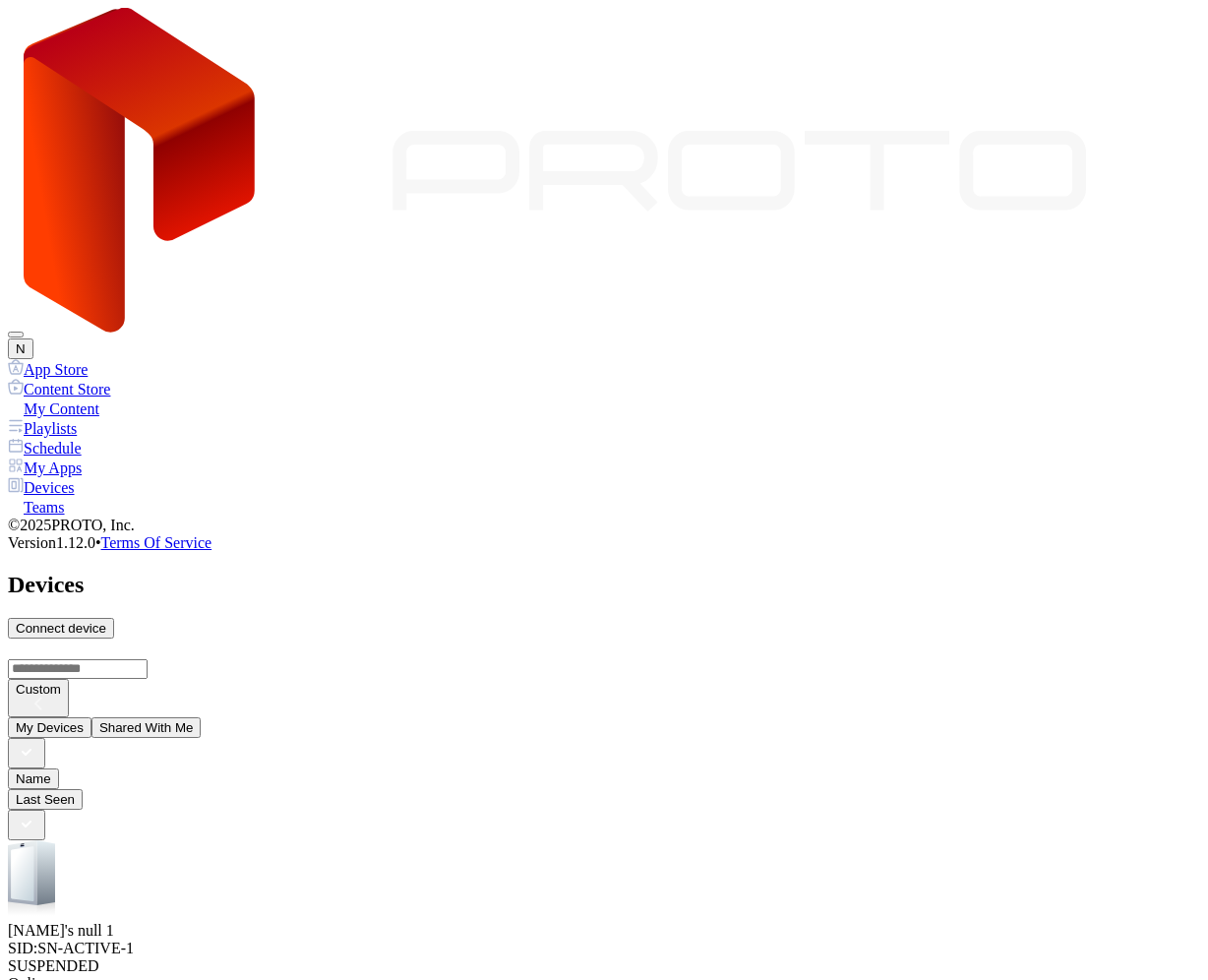 click on "SID:  SN-EXPIRED" at bounding box center (604, 2034) 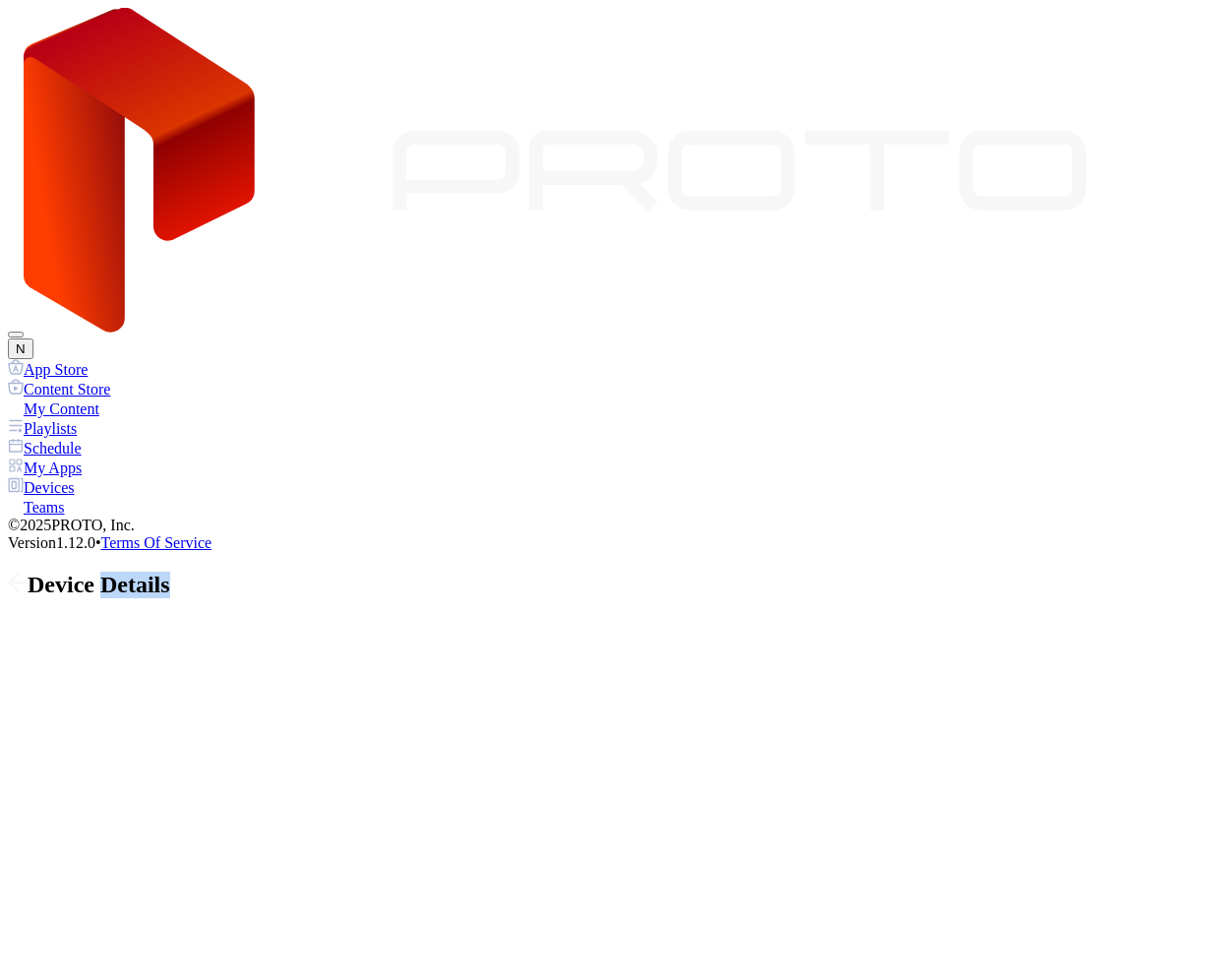 click at bounding box center (604, 1216) 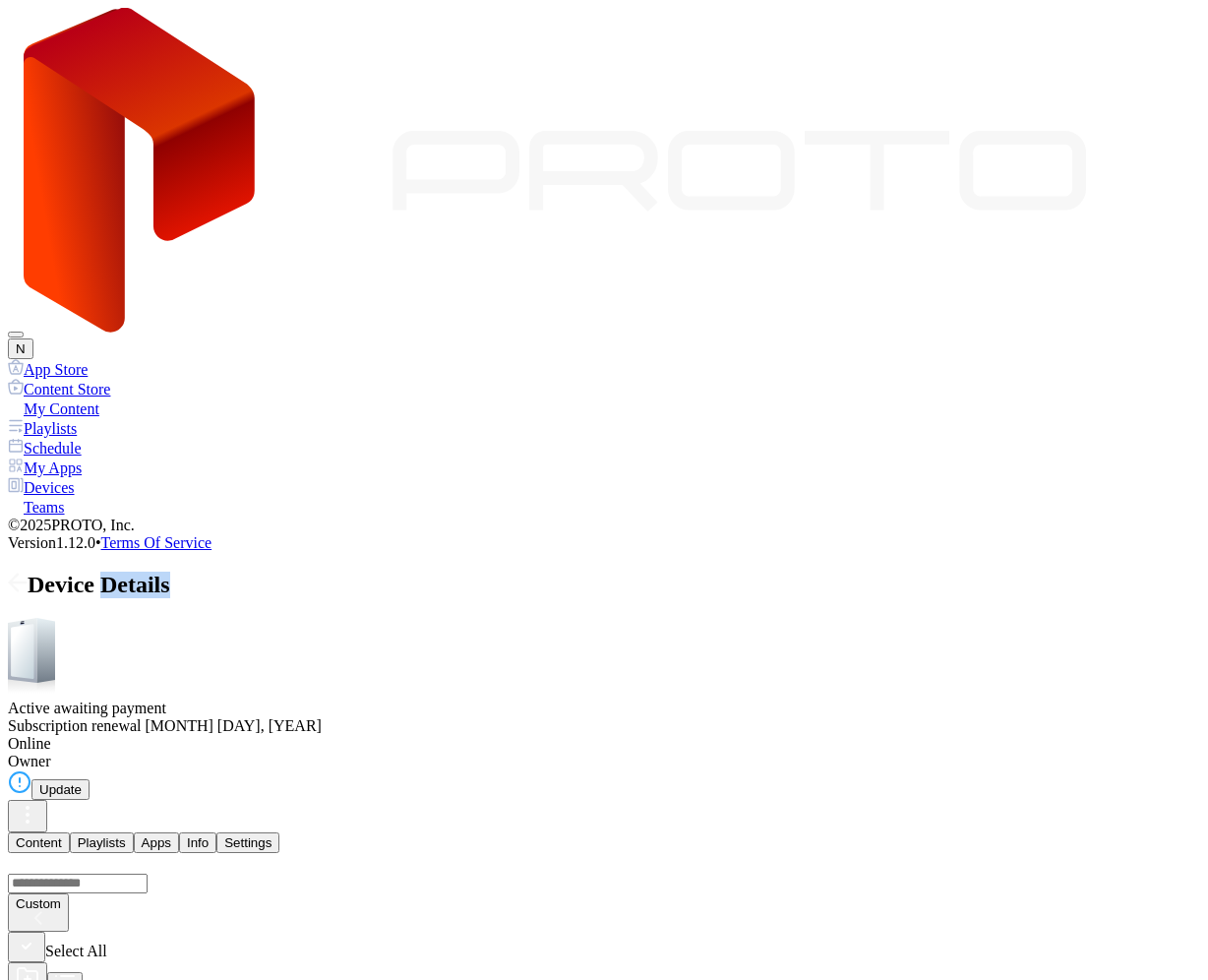 click 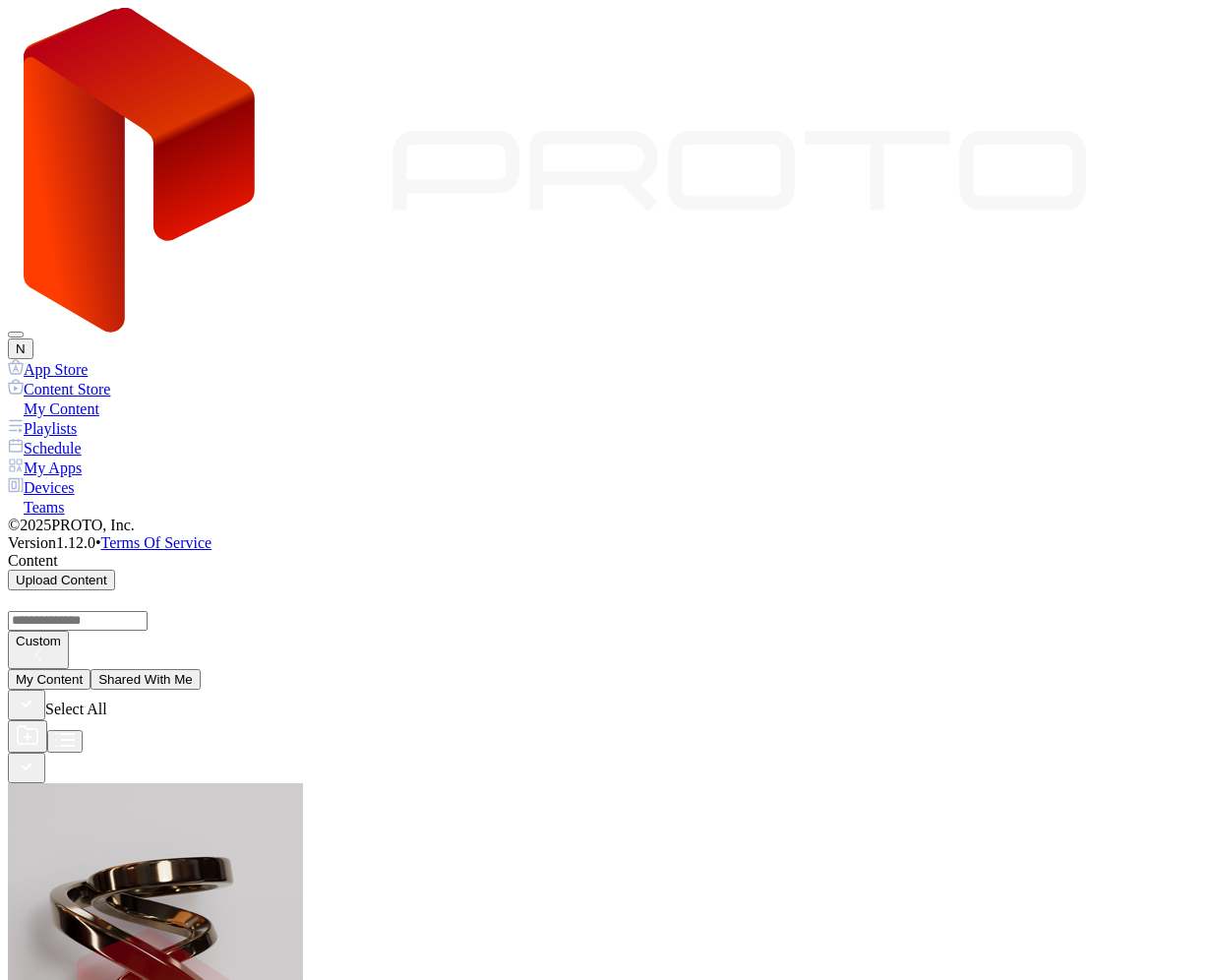 click on "Sample Folder [MONTH] [DAY], [YEAR]" at bounding box center [87, 6604] 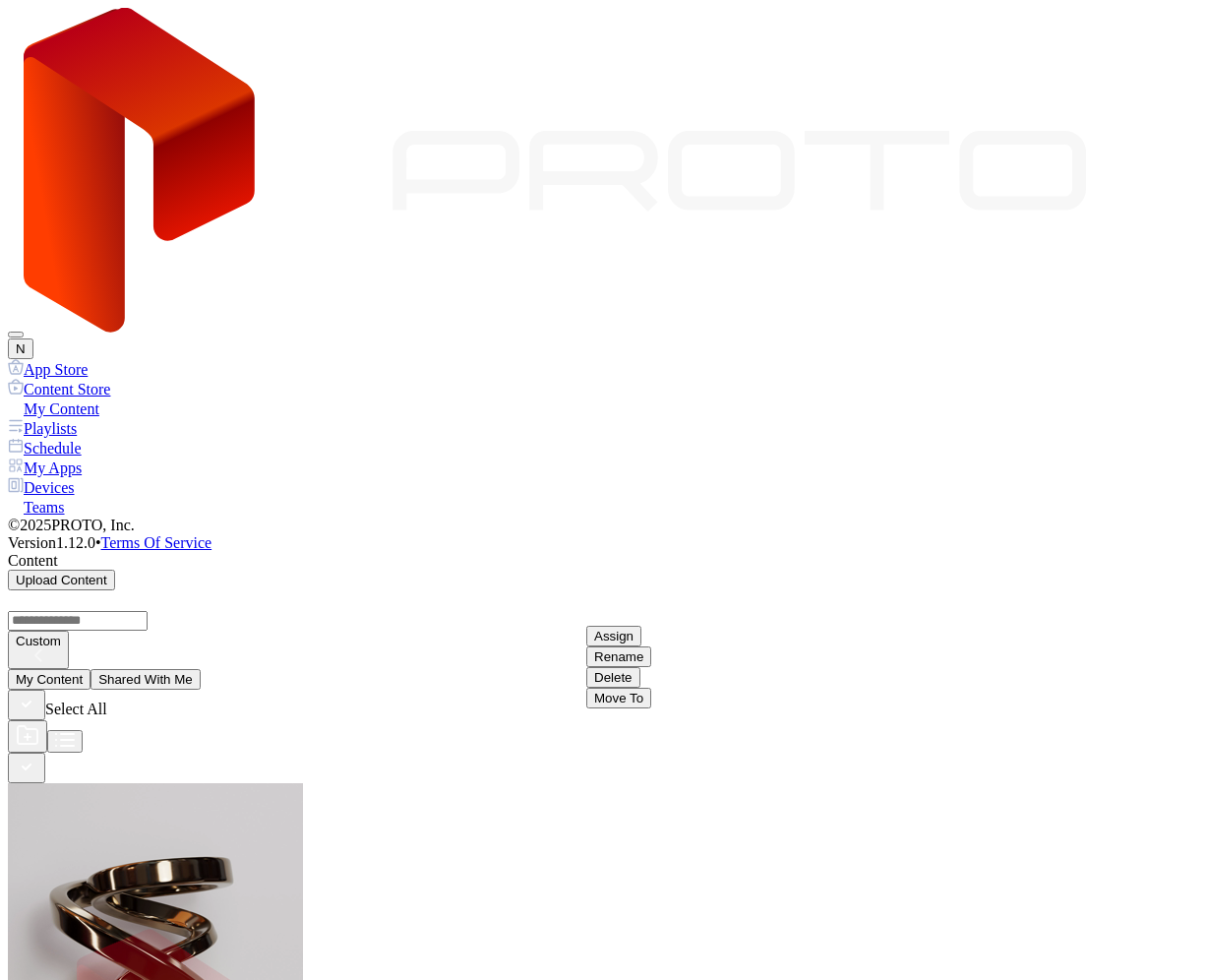 click on "Sample Folder [MONTH] [DAY], [YEAR]" at bounding box center [87, 6593] 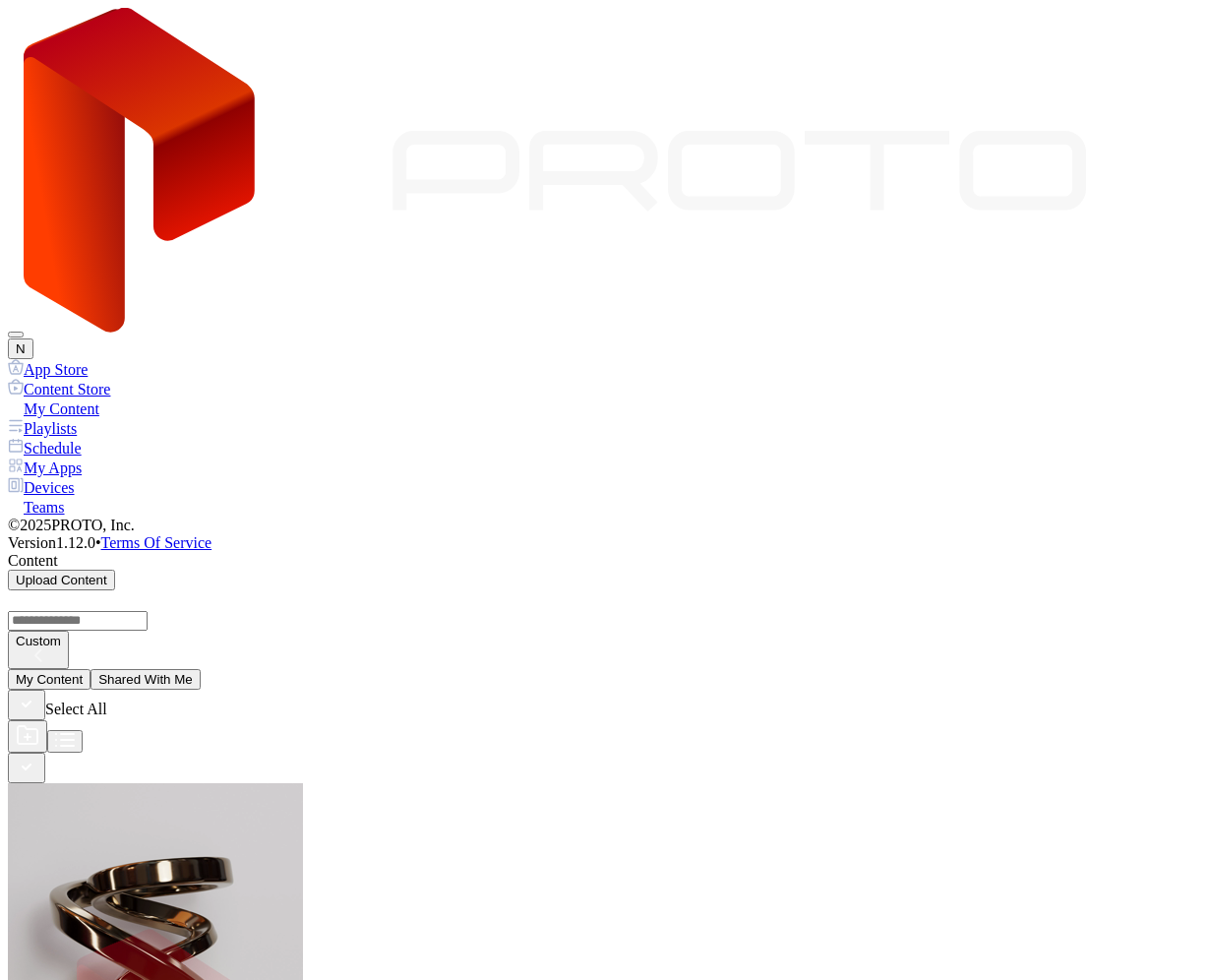 click on "Sample Folder [MONTH] [DAY], [YEAR]" at bounding box center [87, 6593] 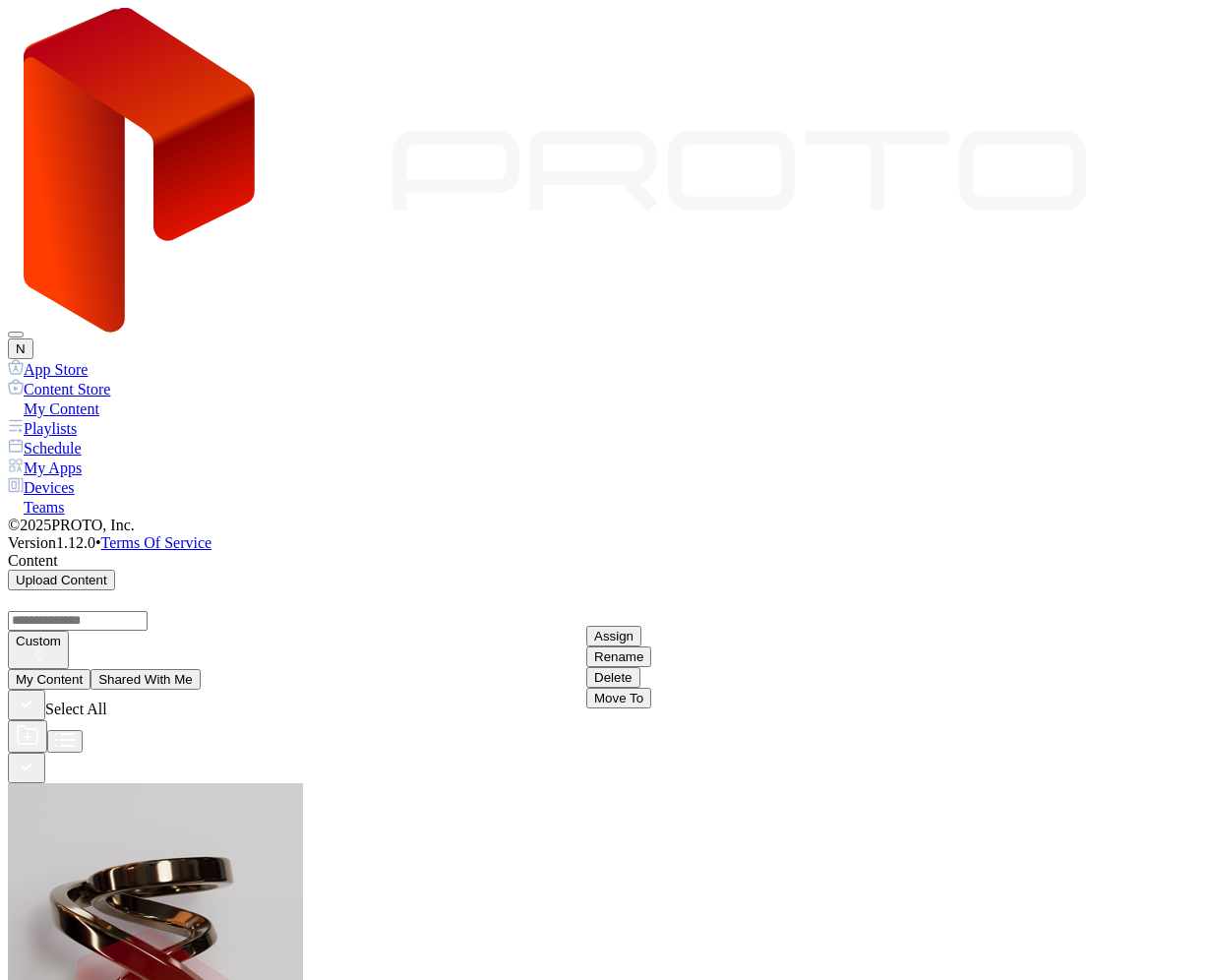 click on "Sample Folder [MONTH] [DAY], [YEAR]" at bounding box center (87, 6593) 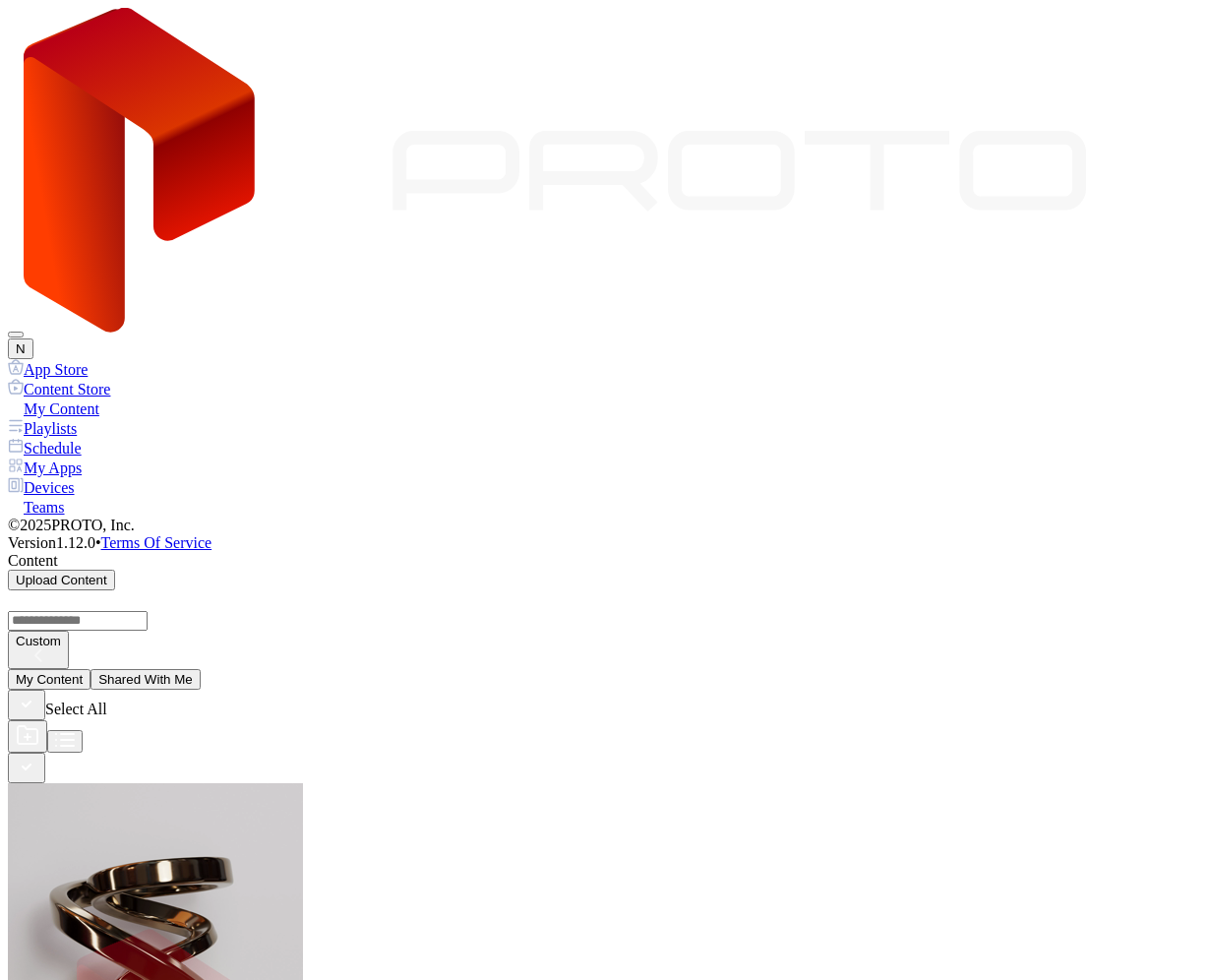 click on "Sample Folder [MONTH] [DAY], [YEAR]" at bounding box center [87, 6593] 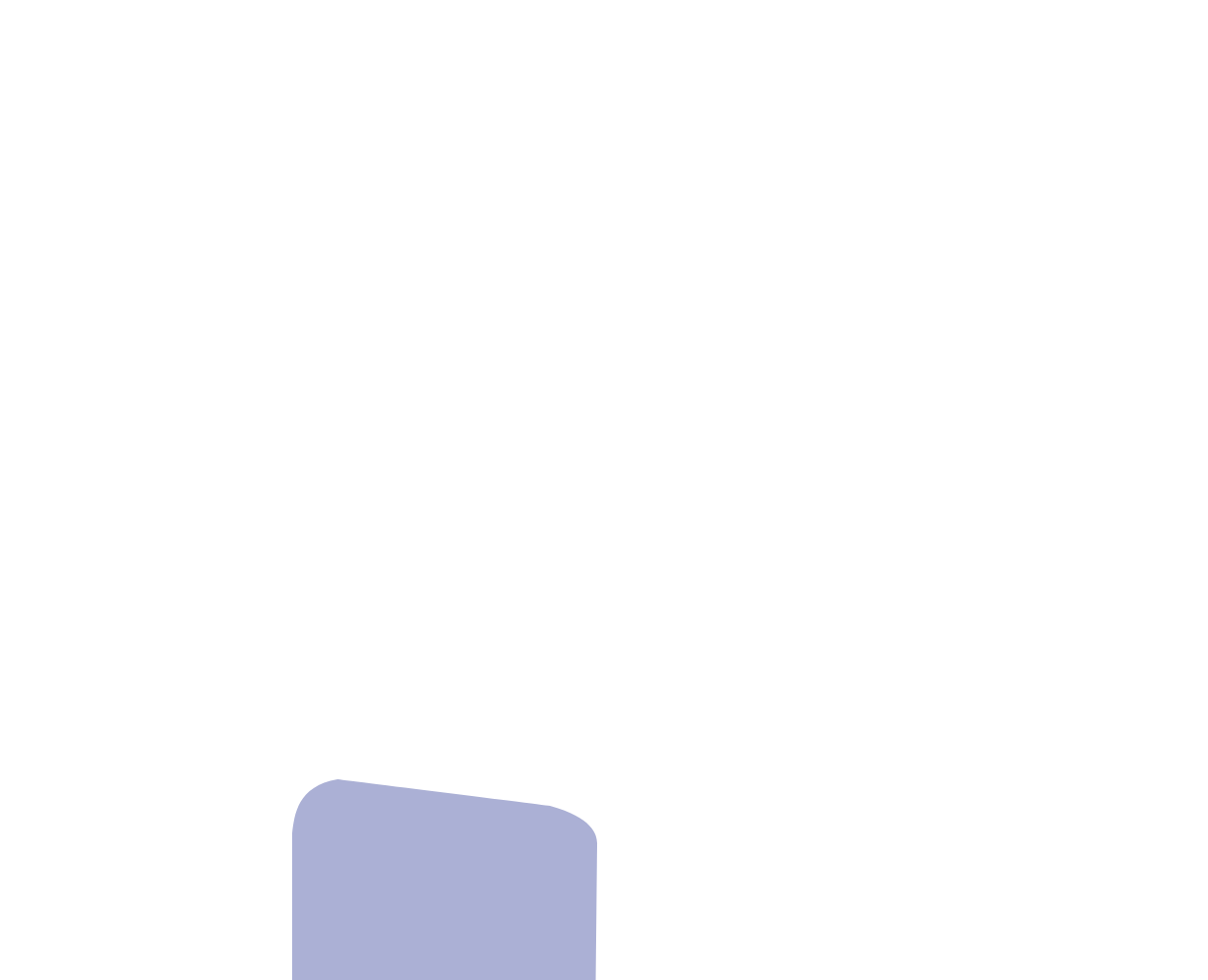click at bounding box center (604, 606) 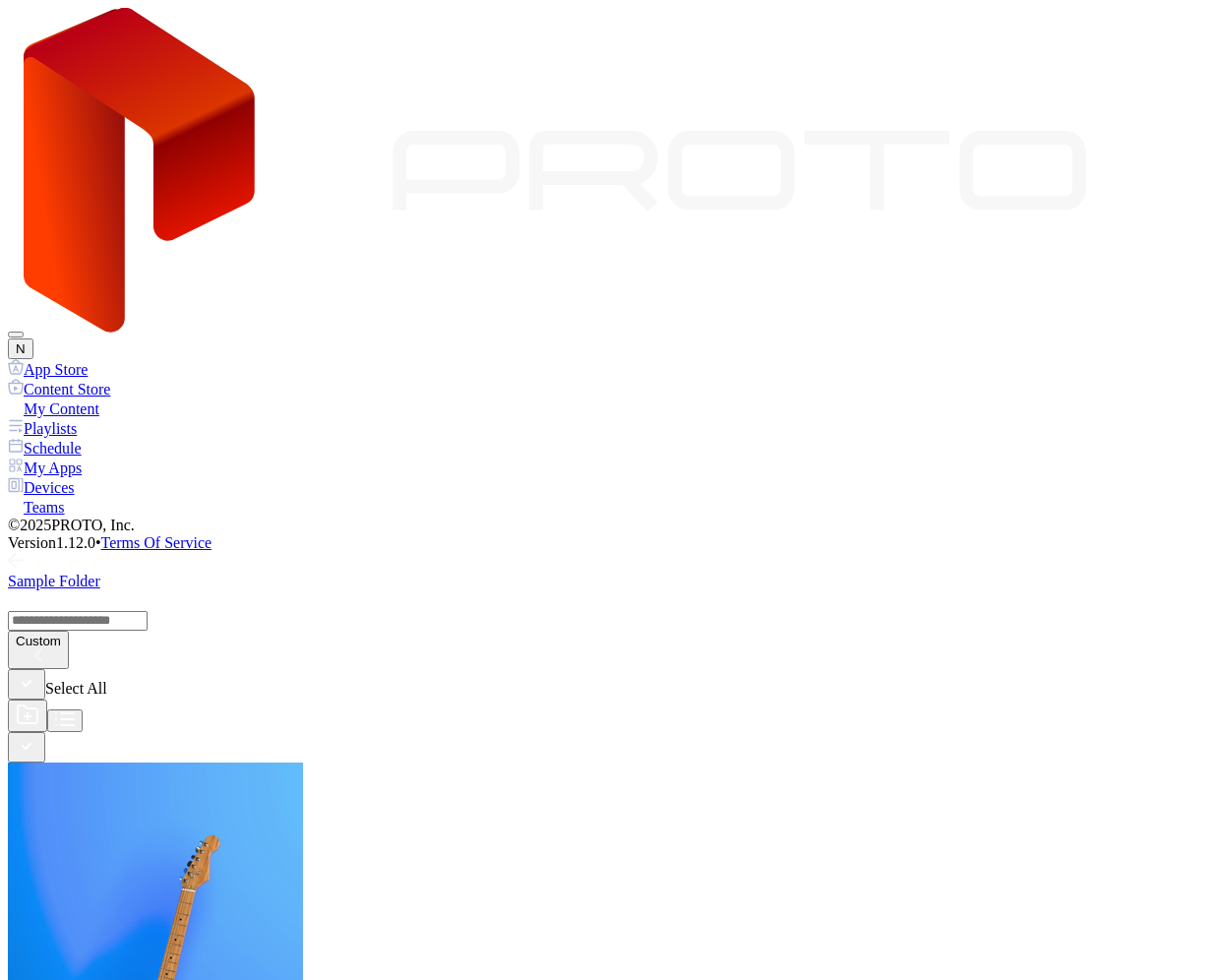 click 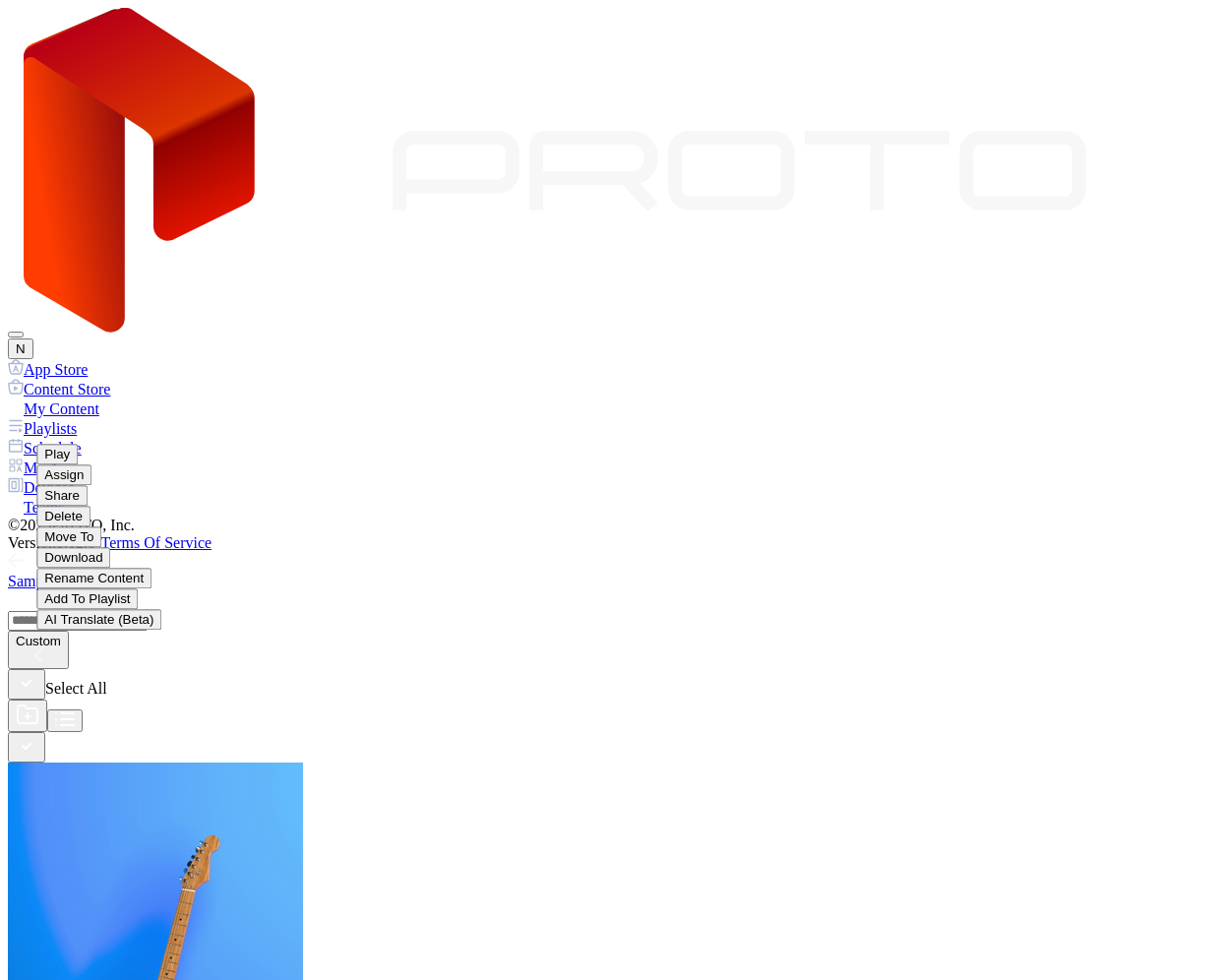 scroll, scrollTop: 110, scrollLeft: 0, axis: vertical 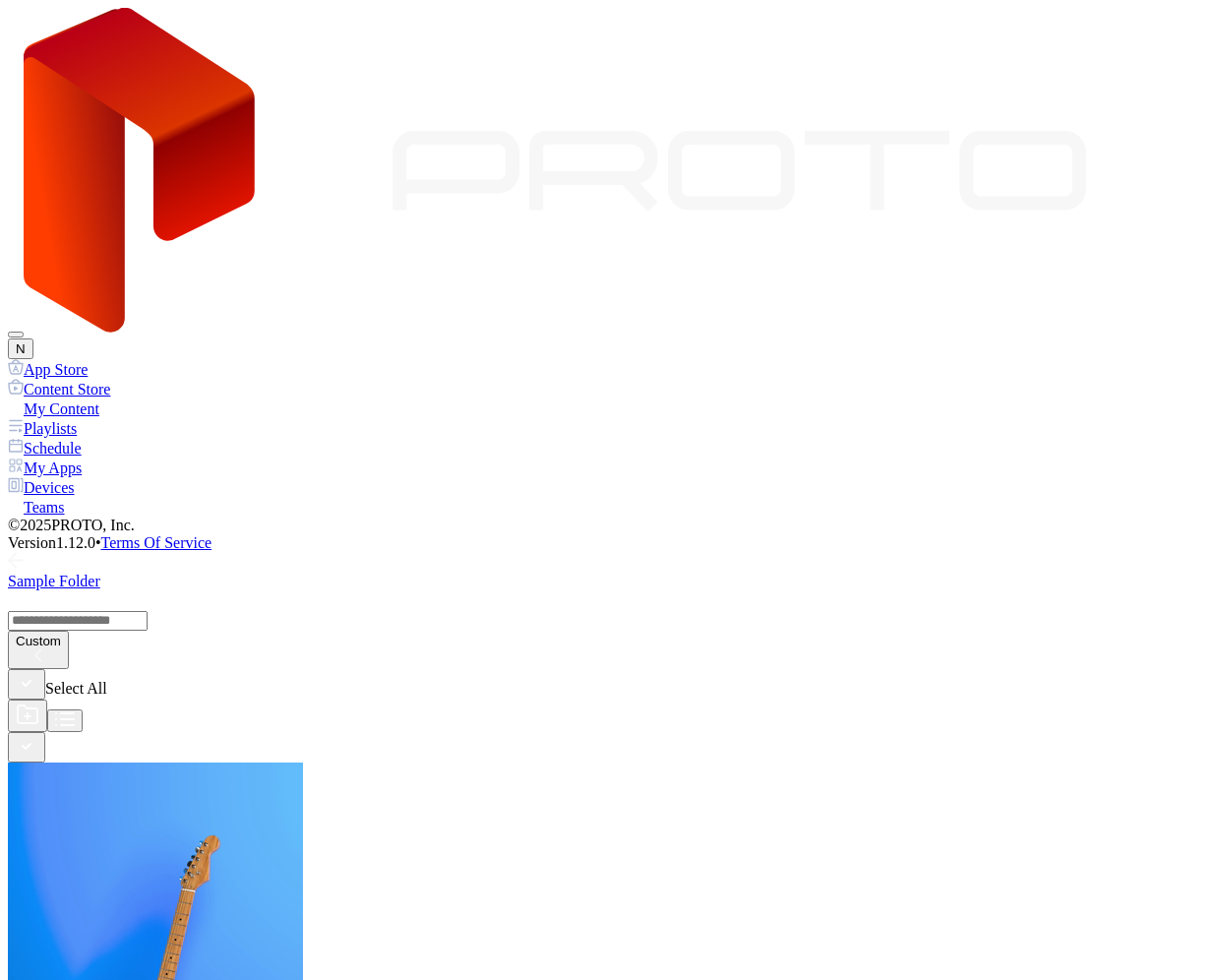 click on "App Store Content Store My Content Playlists Schedule My Apps Devices Teams ©  [YEAR]  PROTO, Inc. Version  1.12.0  •  Terms Of Service" at bounding box center [604, 456] 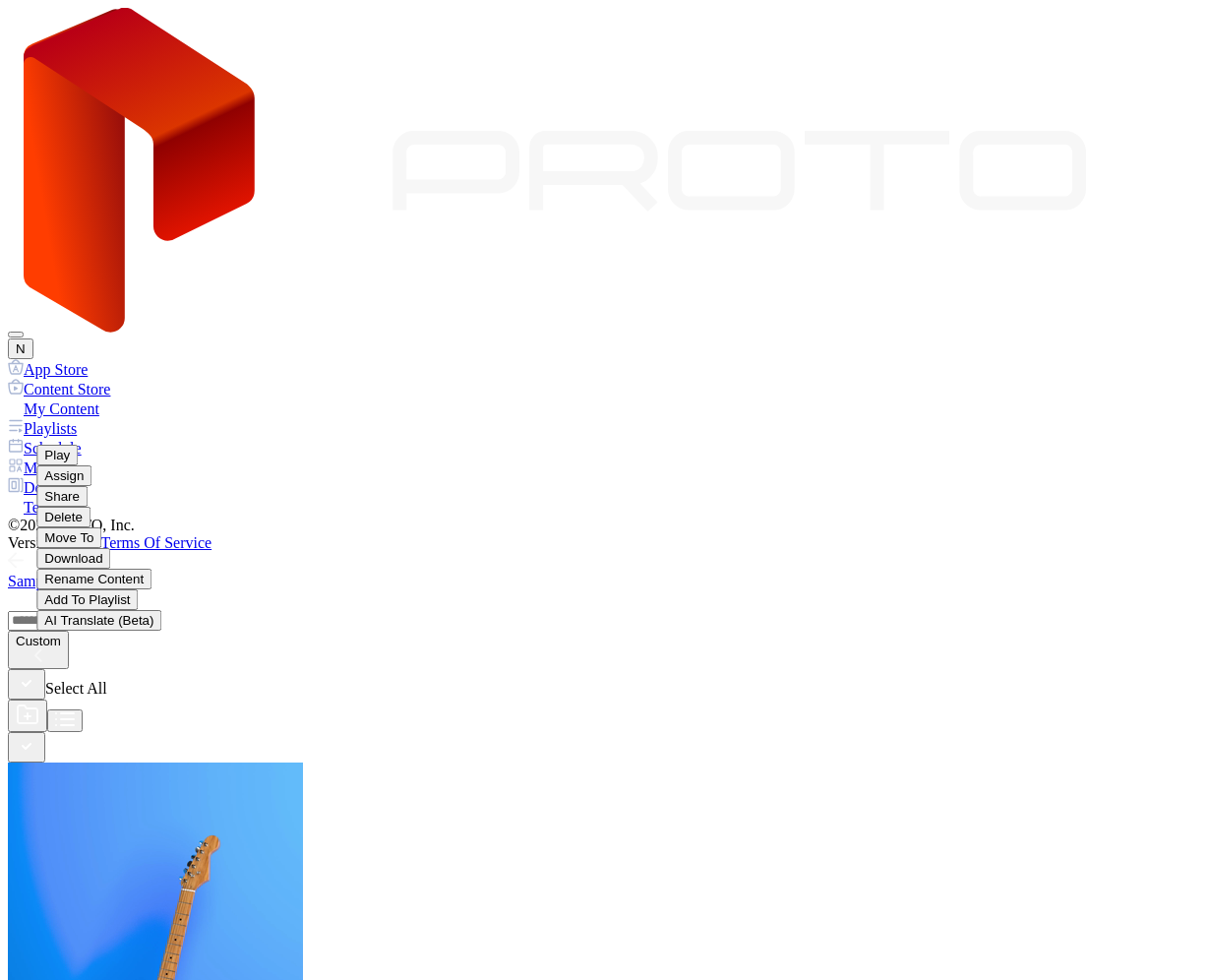 scroll, scrollTop: 110, scrollLeft: 0, axis: vertical 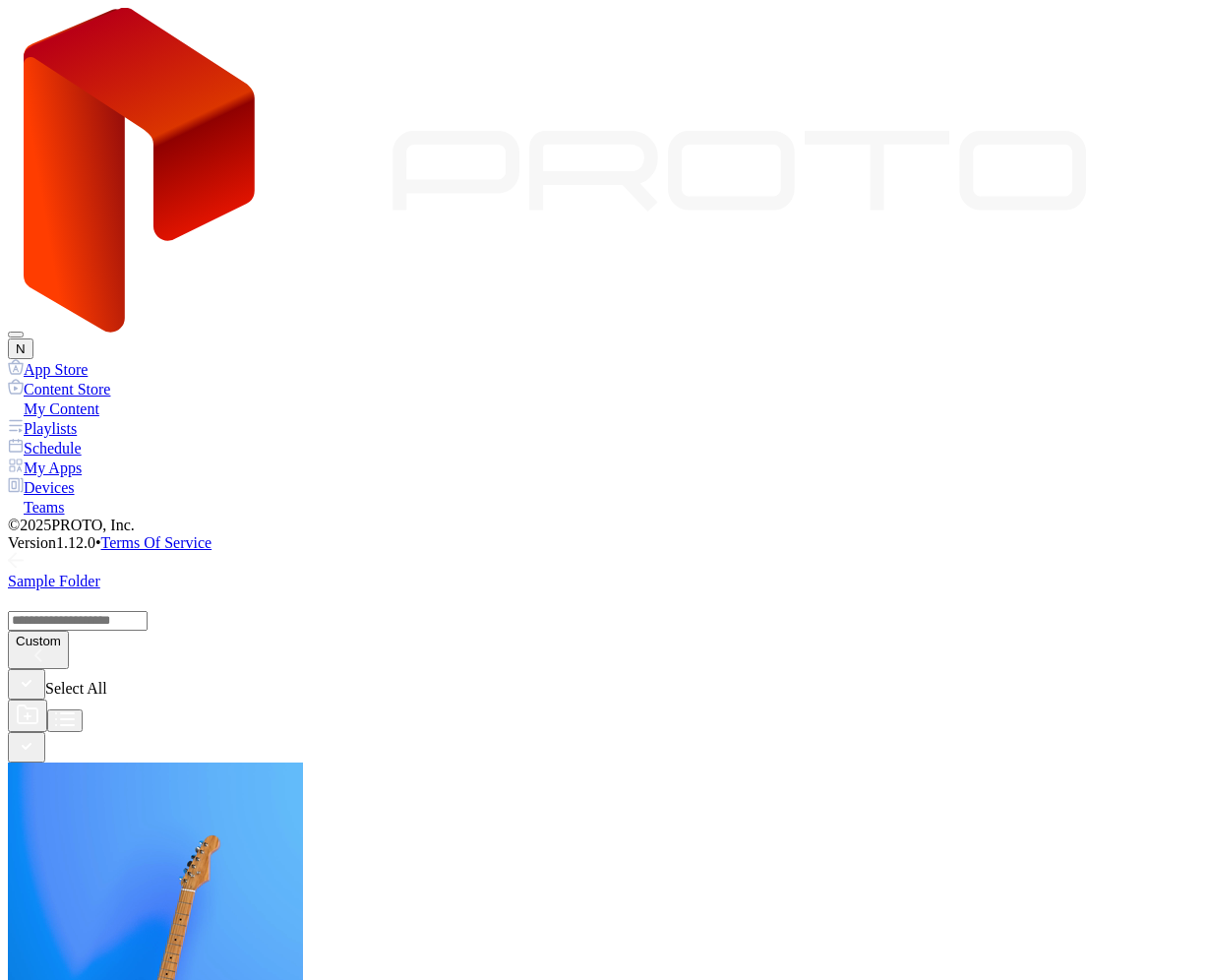 click on "Devices" at bounding box center (604, 487) 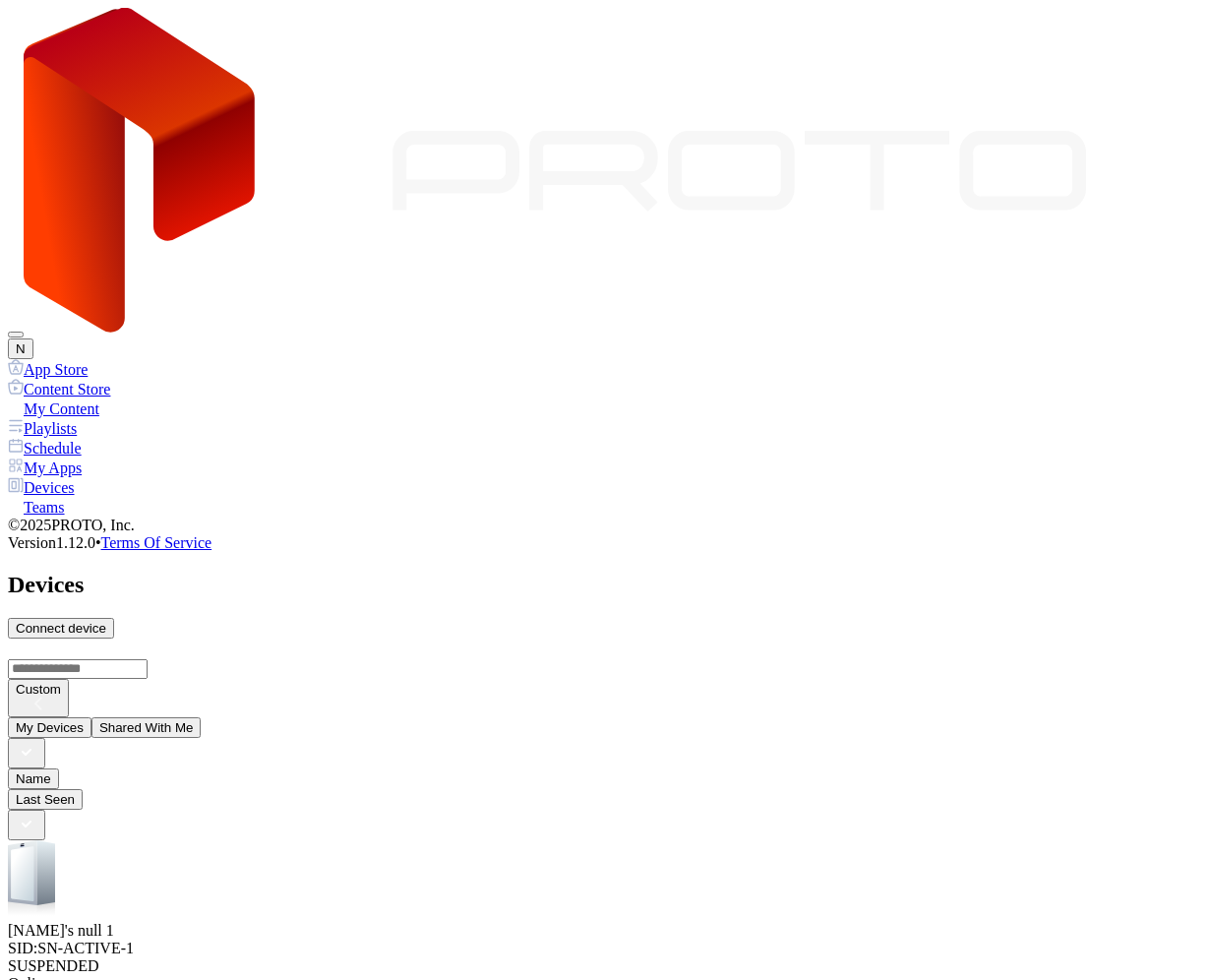 scroll, scrollTop: 35, scrollLeft: 0, axis: vertical 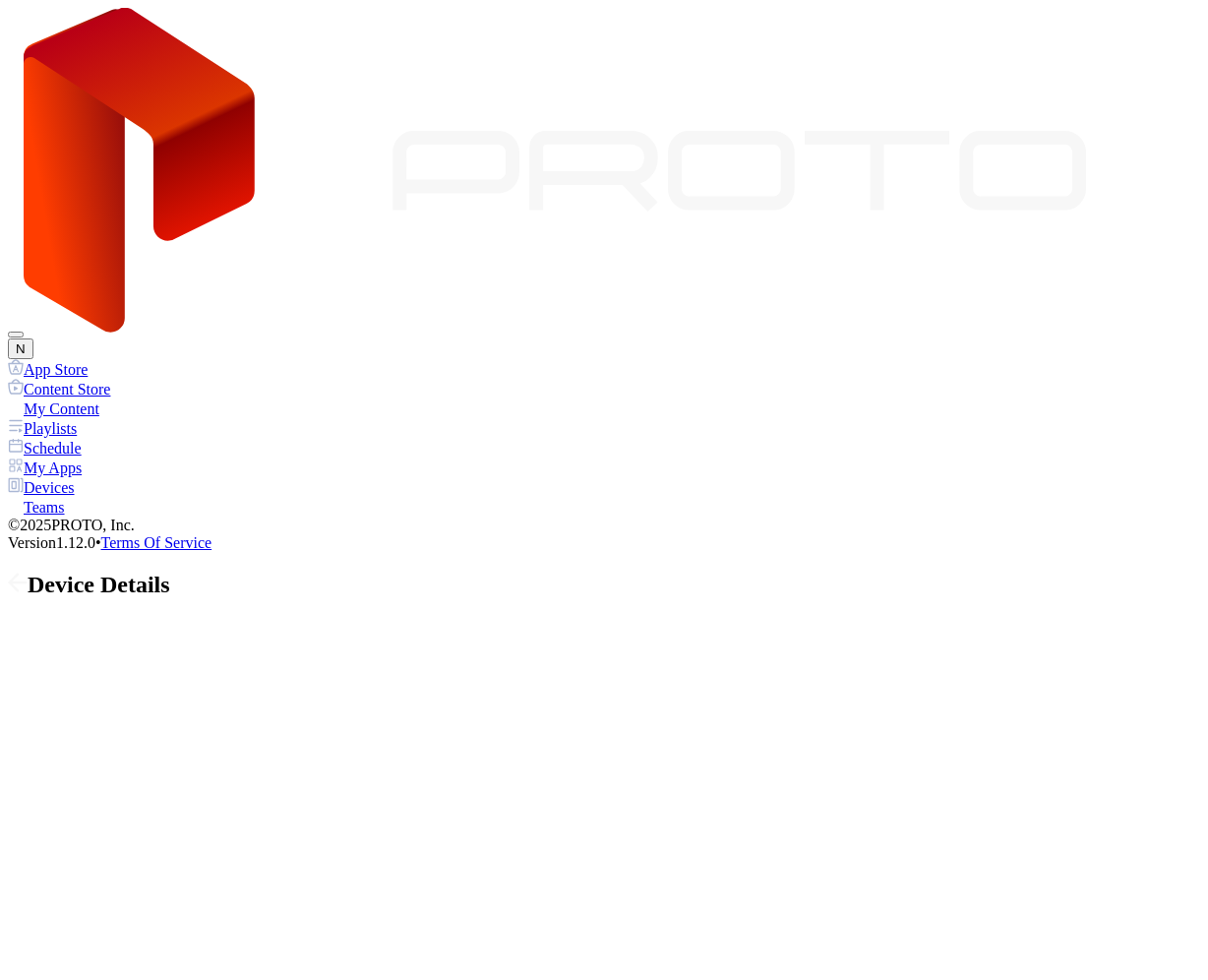 click at bounding box center (604, 1216) 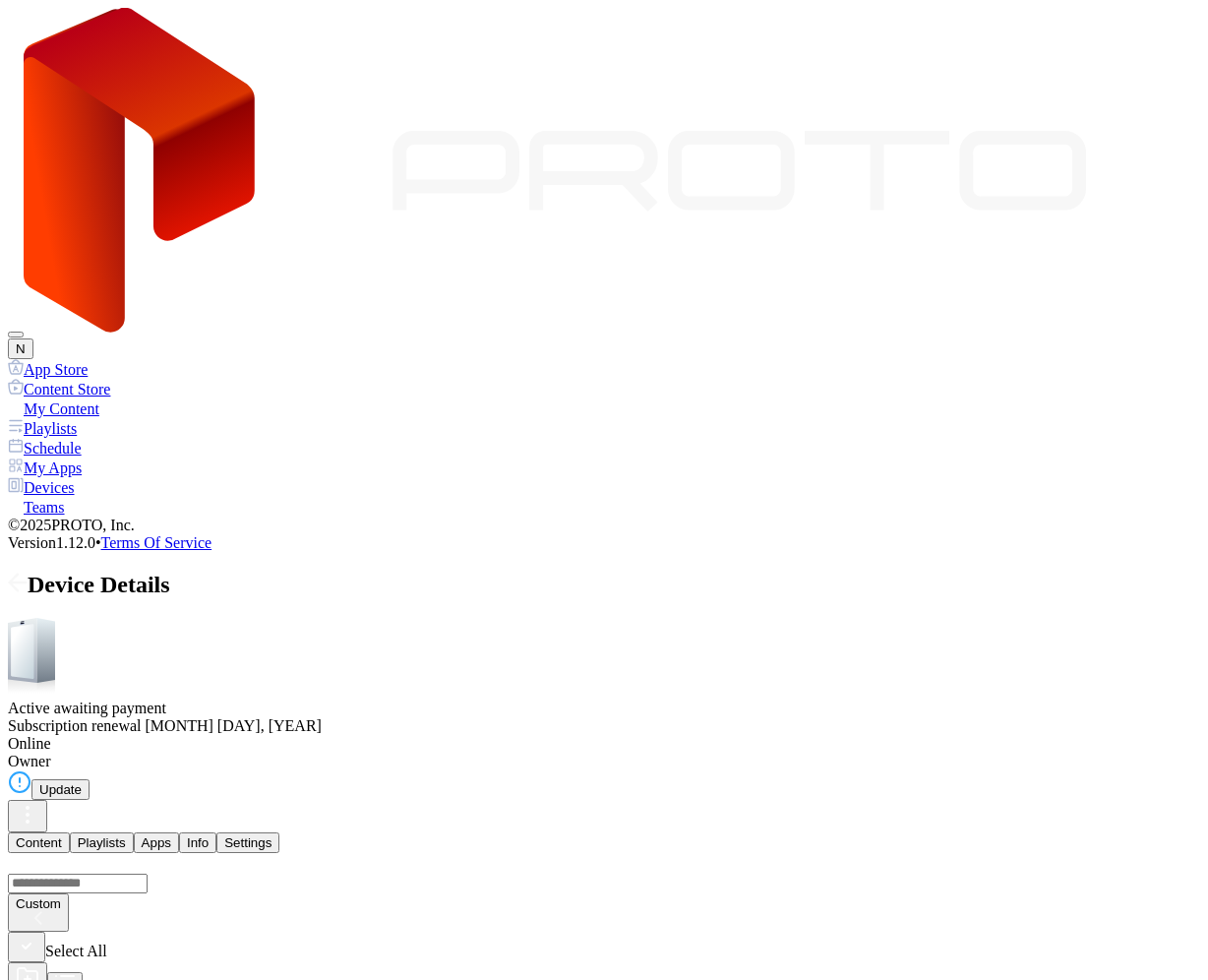click 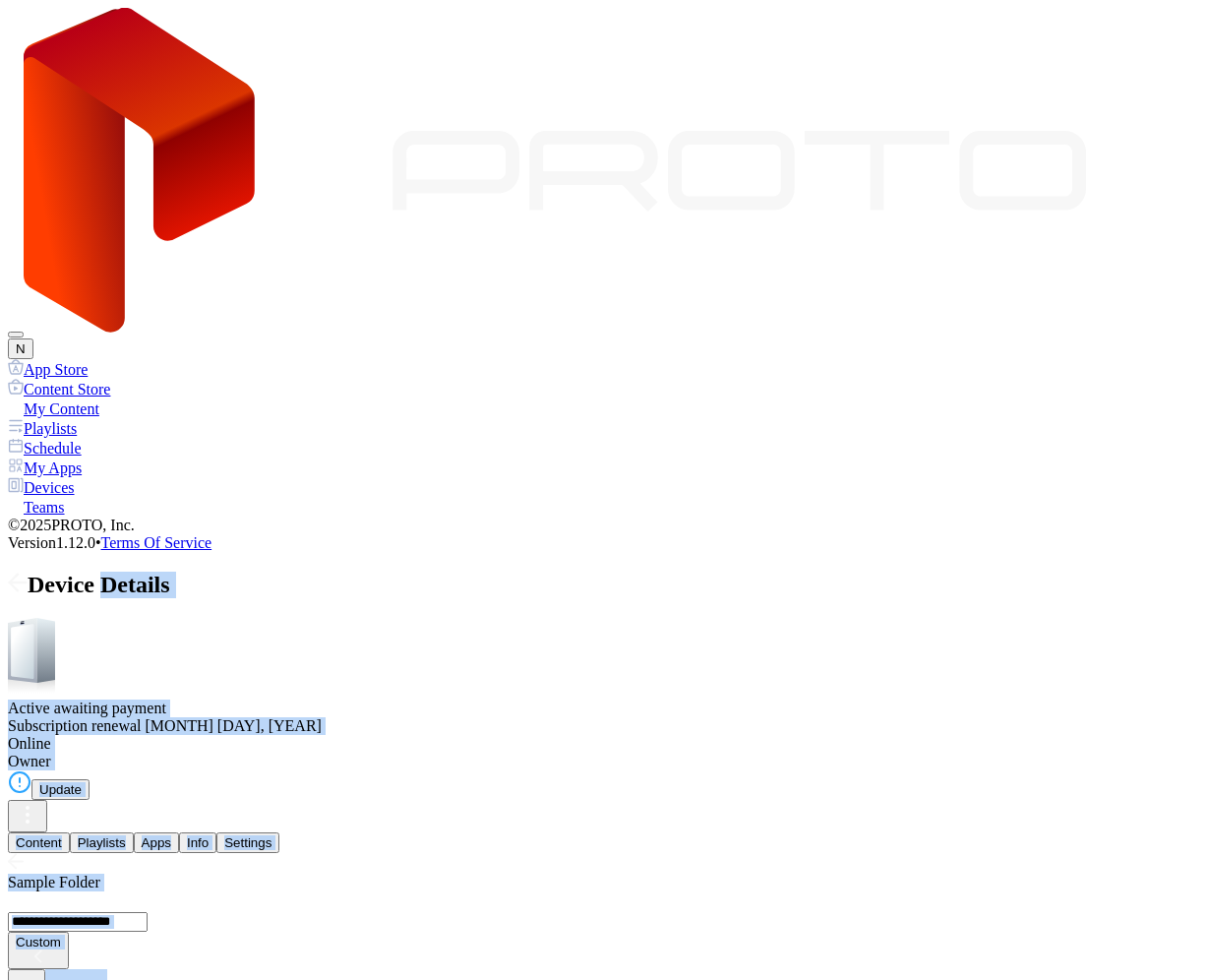 click at bounding box center (604, 1630) 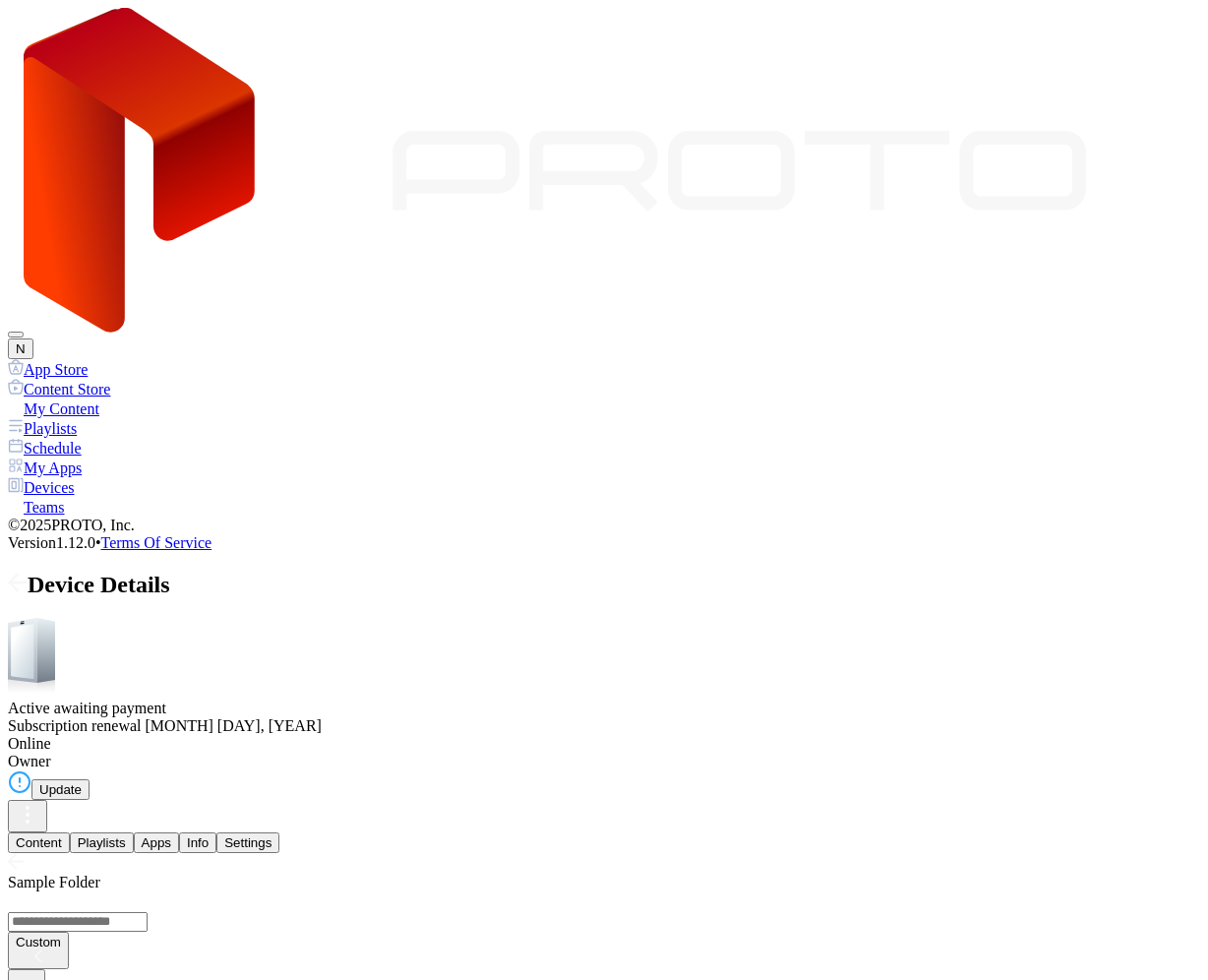 click on "0% Downloading 01:00 Guitar Extended.mp4 [MONTH] [DAY], [YEAR] 0% Downloading 01:00 Watch.mp4 [MONTH] [DAY], [YEAR]" at bounding box center [604, 2881] 